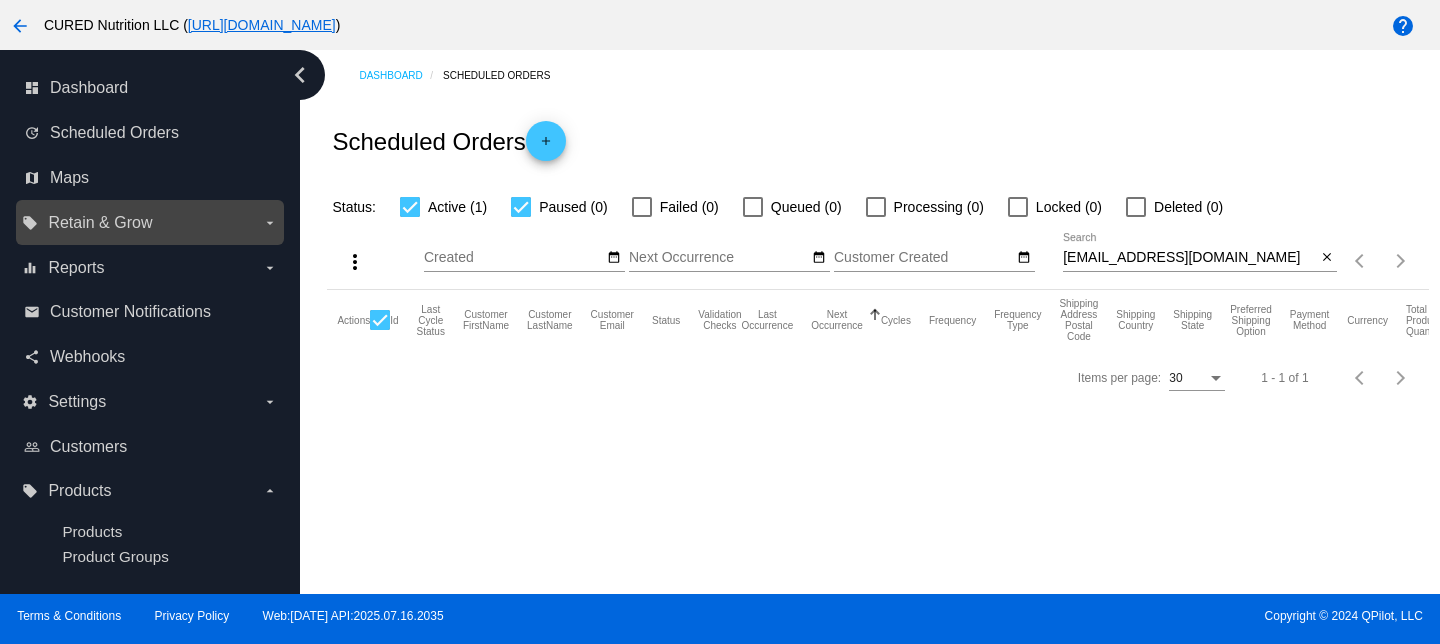 scroll, scrollTop: 0, scrollLeft: 0, axis: both 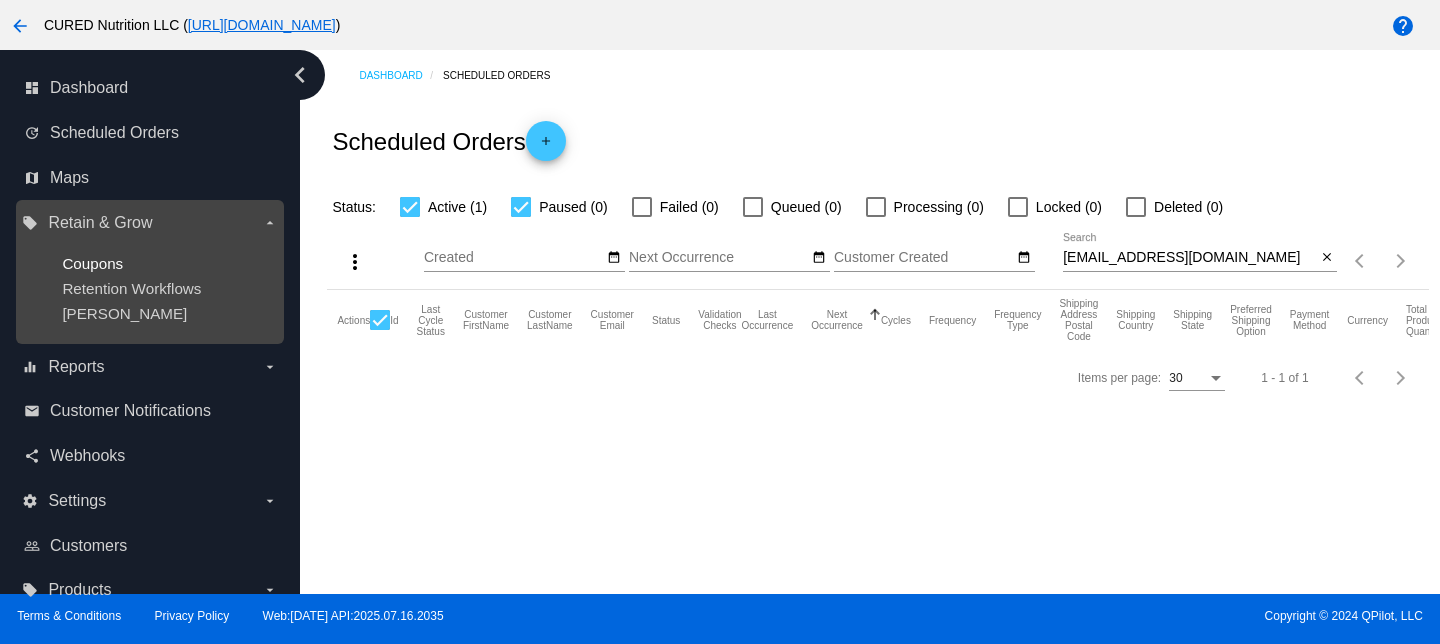click on "Coupons" at bounding box center [92, 263] 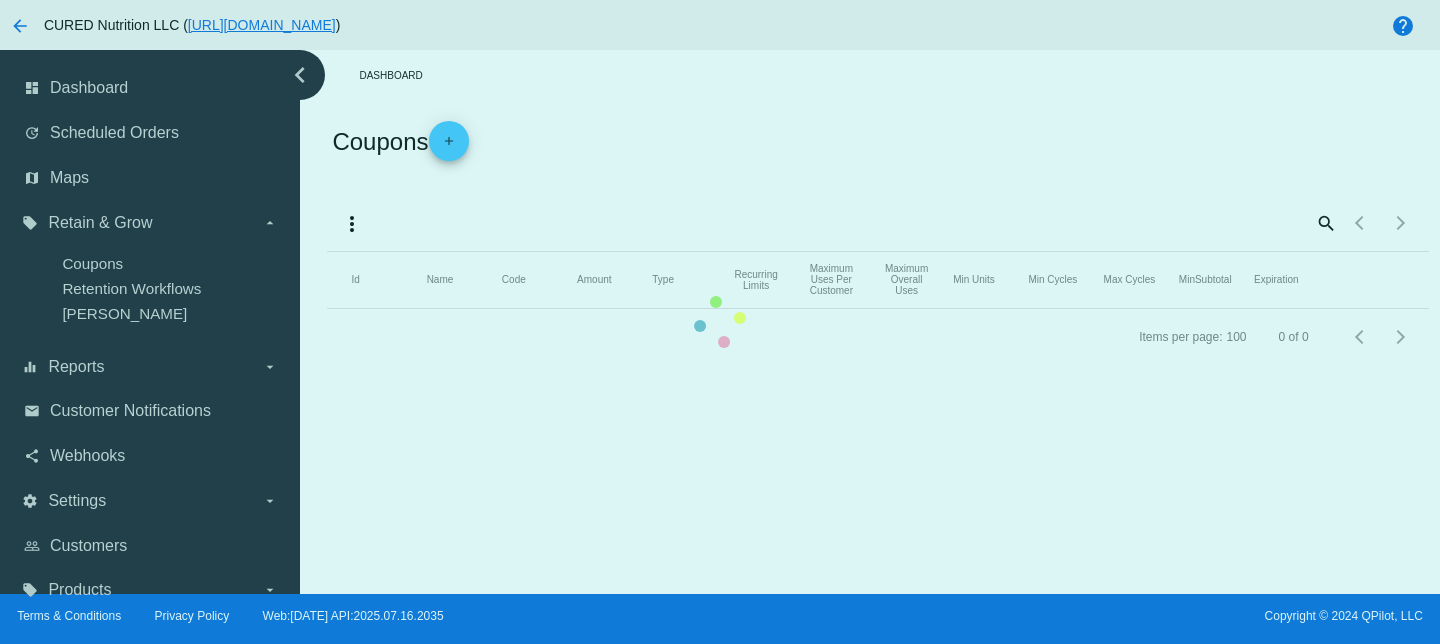 click on "Id   Name   Code   Amount   Type   Recurring Limits   Maximum Uses Per Customer   Maximum Overall Uses   Min Units   Min Cycles   Max Cycles   MinSubtotal   Expiration" 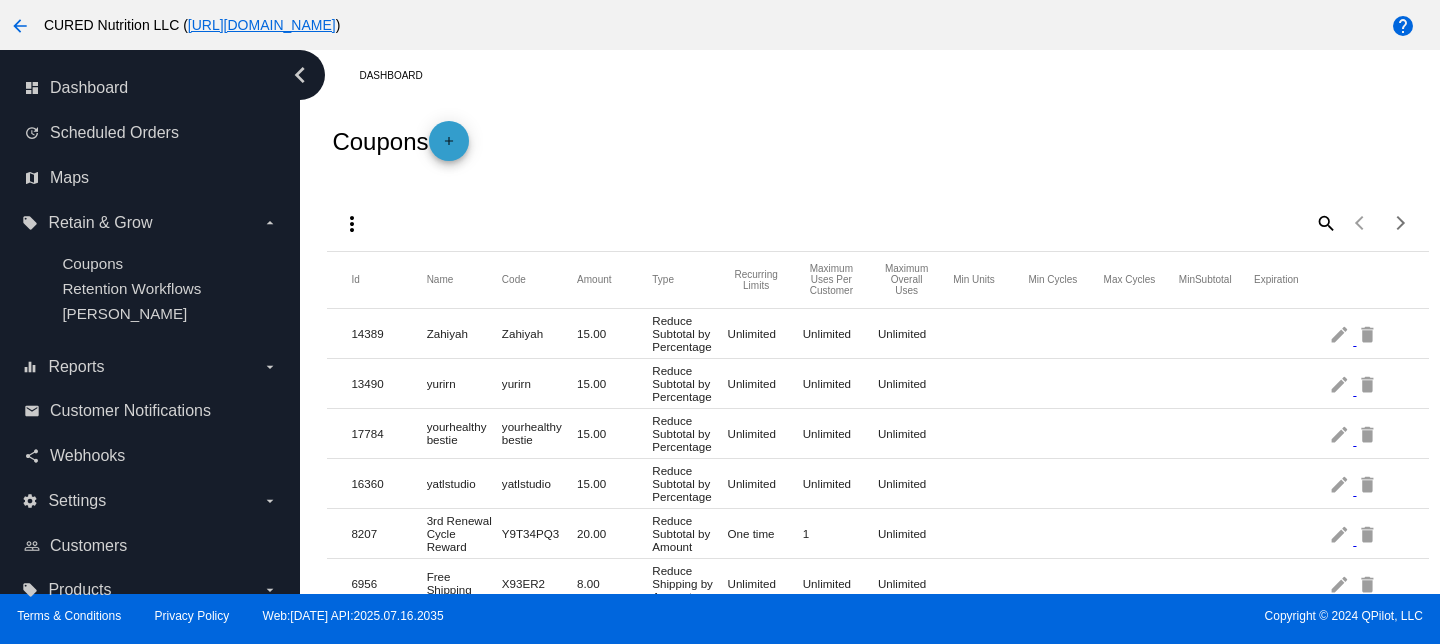 click on "add" 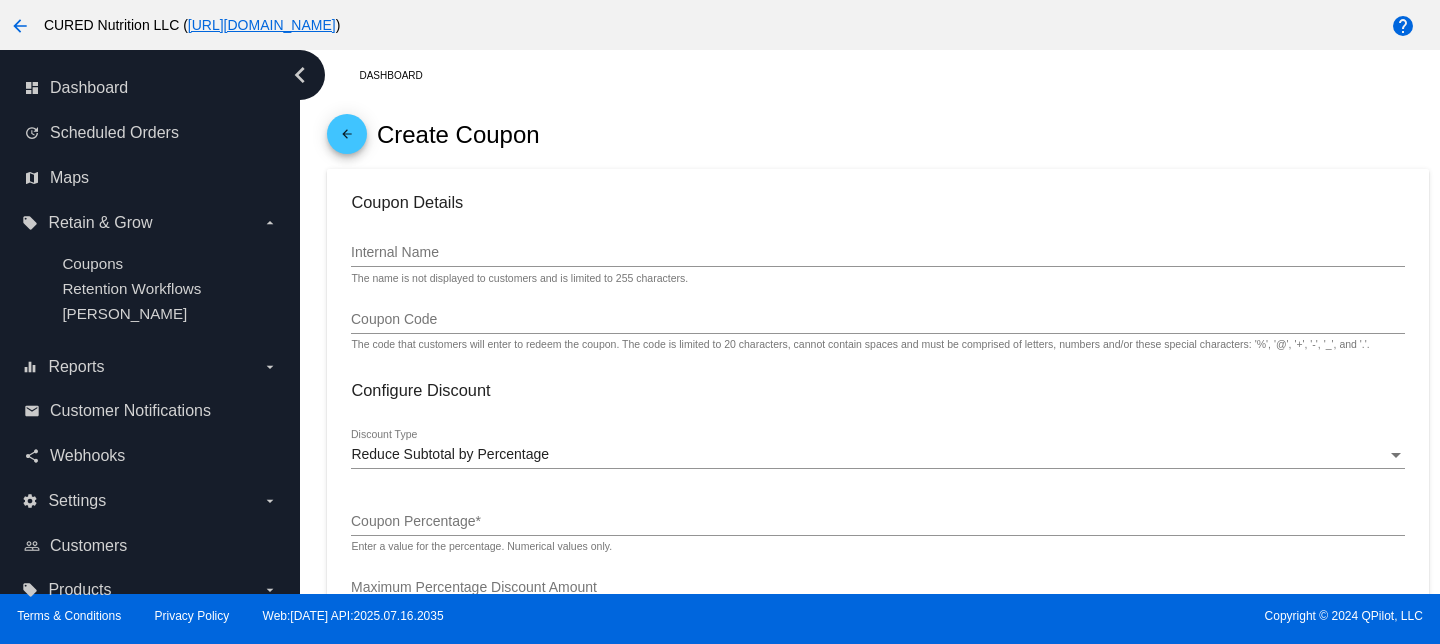 click on "Internal Name" at bounding box center [877, 253] 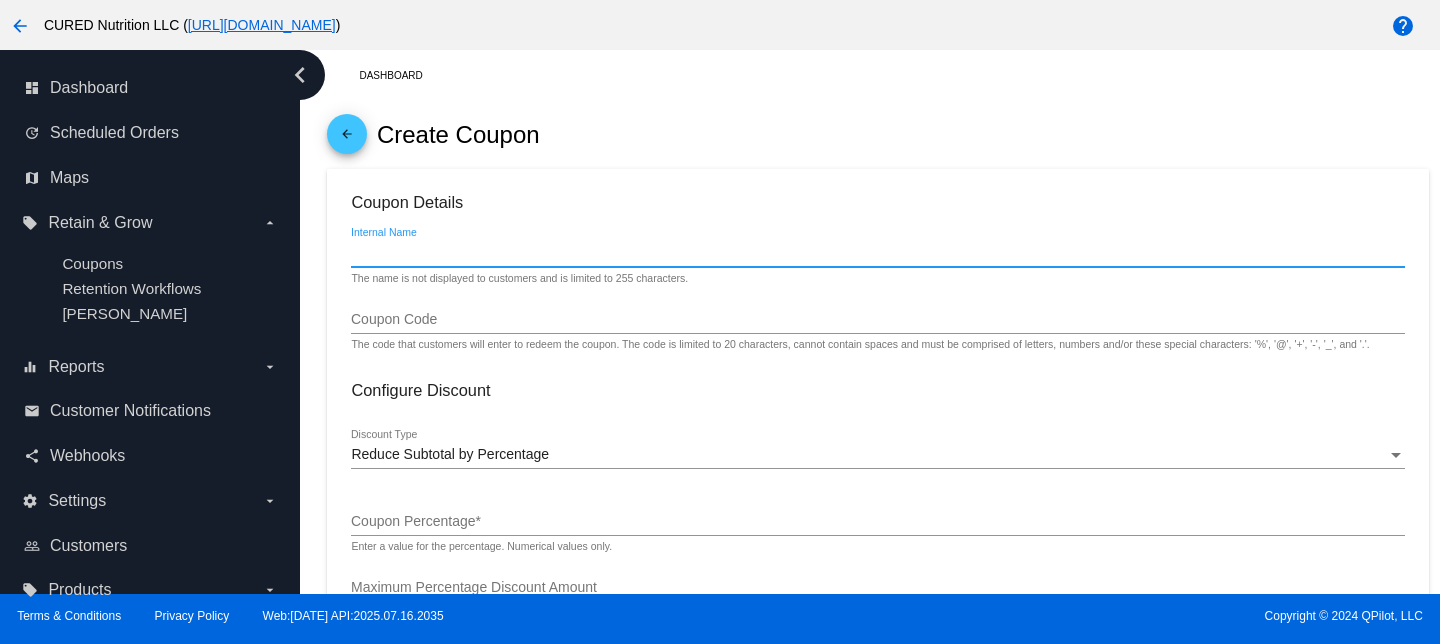 paste on "revival" 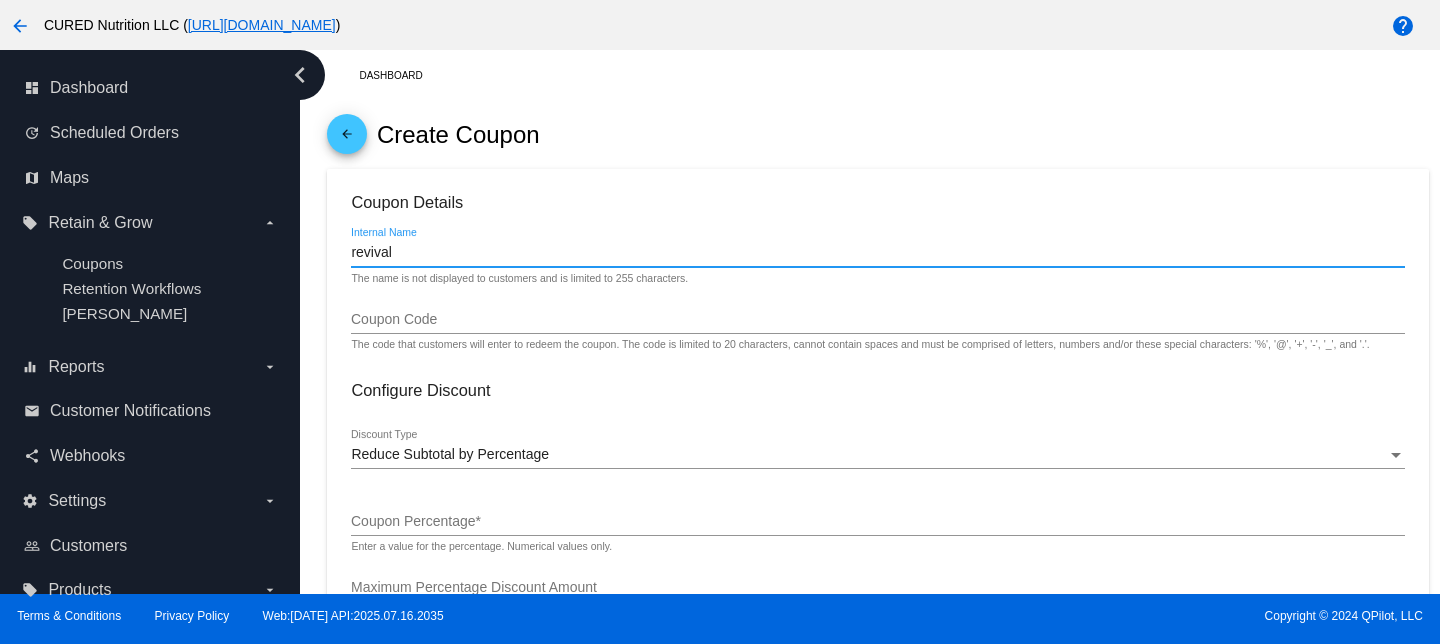 type on "revival" 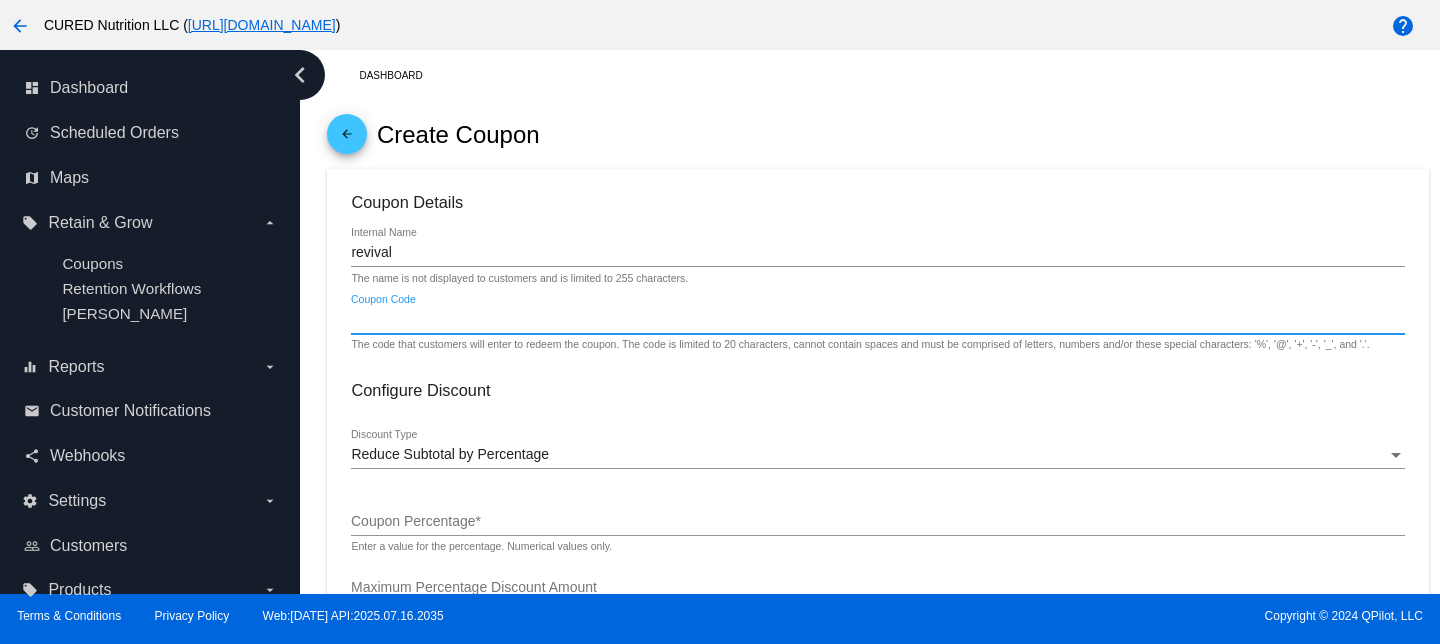 paste on "revival" 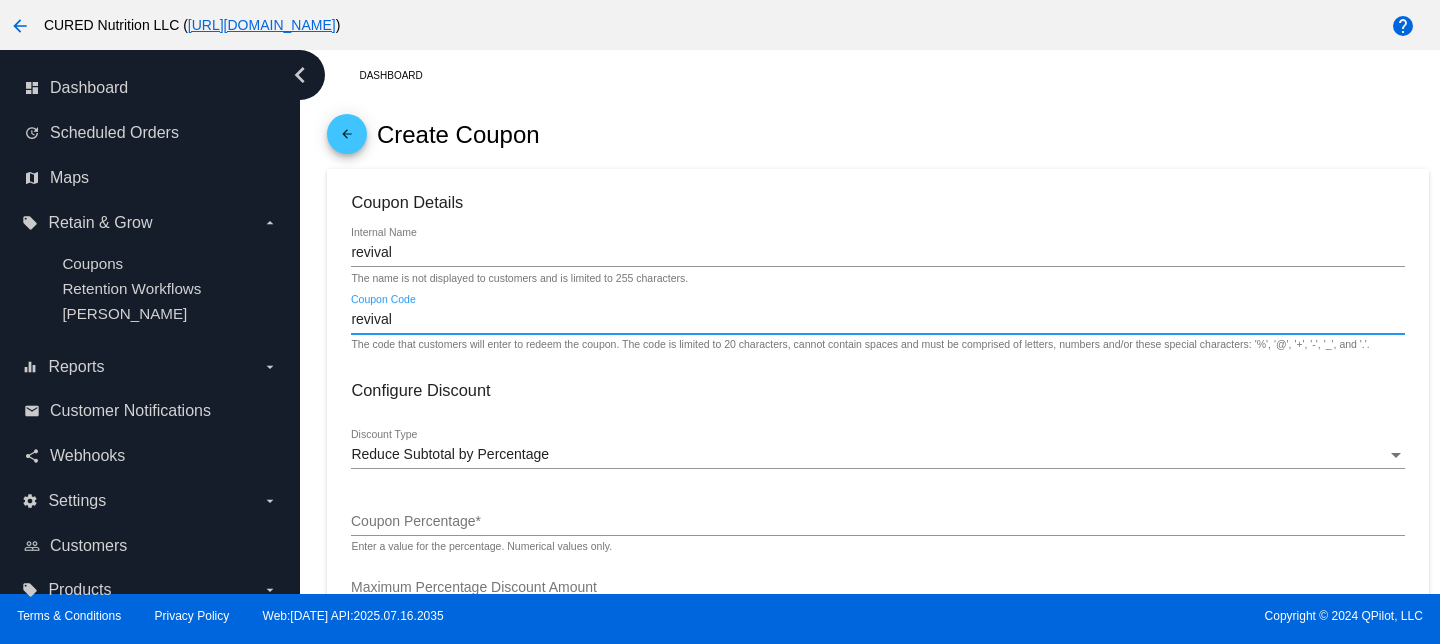type on "revival" 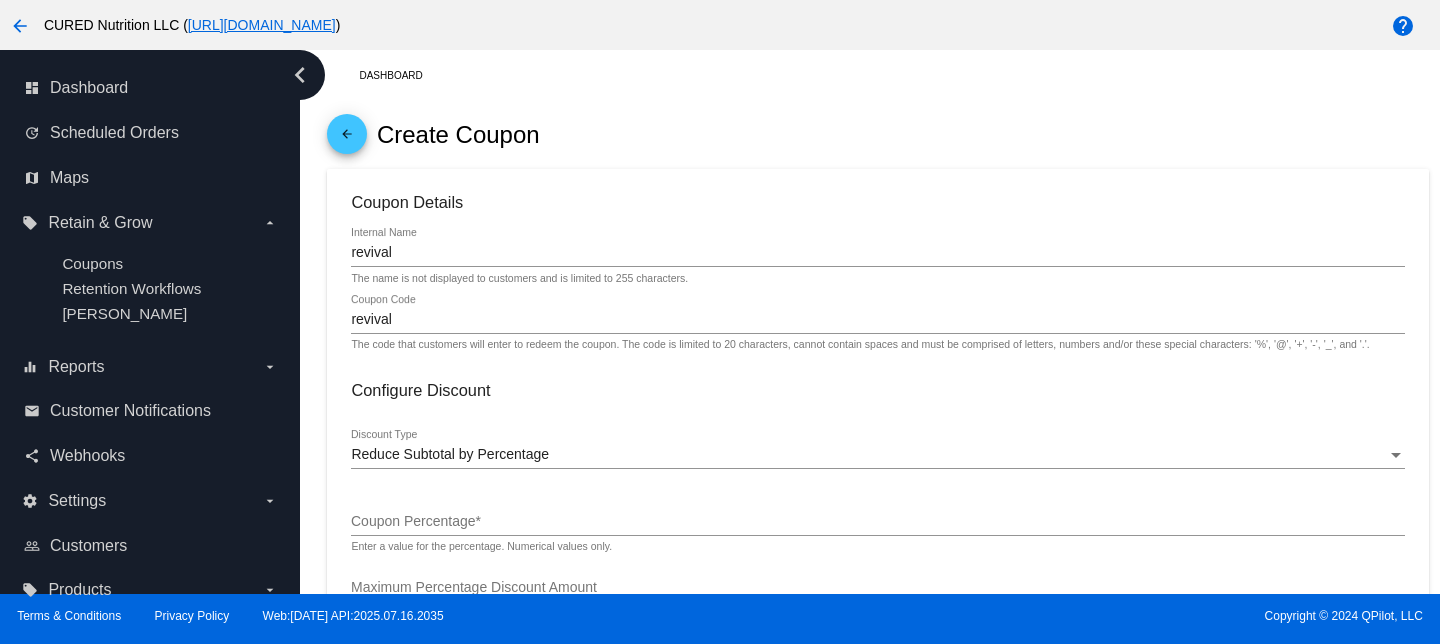 click on "Coupon Details
revival
Internal Name The name is not displayed to customers and is limited to 255 characters.
revival
Coupon Code The code that customers will enter to redeem the coupon. The code is limited to 20 characters, cannot contain spaces and must be comprised of letters, numbers and/or these special characters: '%',
'@', '+', '-', '_', and '.'.
Configure Discount
Reduce Subtotal by Percentage
Discount Type
Coupon Percentage  * Enter a value for the percentage. Numerical values only.
Maximum Percentage Discount Amount Enter a maximum amount for the percentage discount. Leave this blank to allow the percentage discount to increase to any amount.
Apply Discount to Sale
Price
Apply Discount to Regular
Price
1" 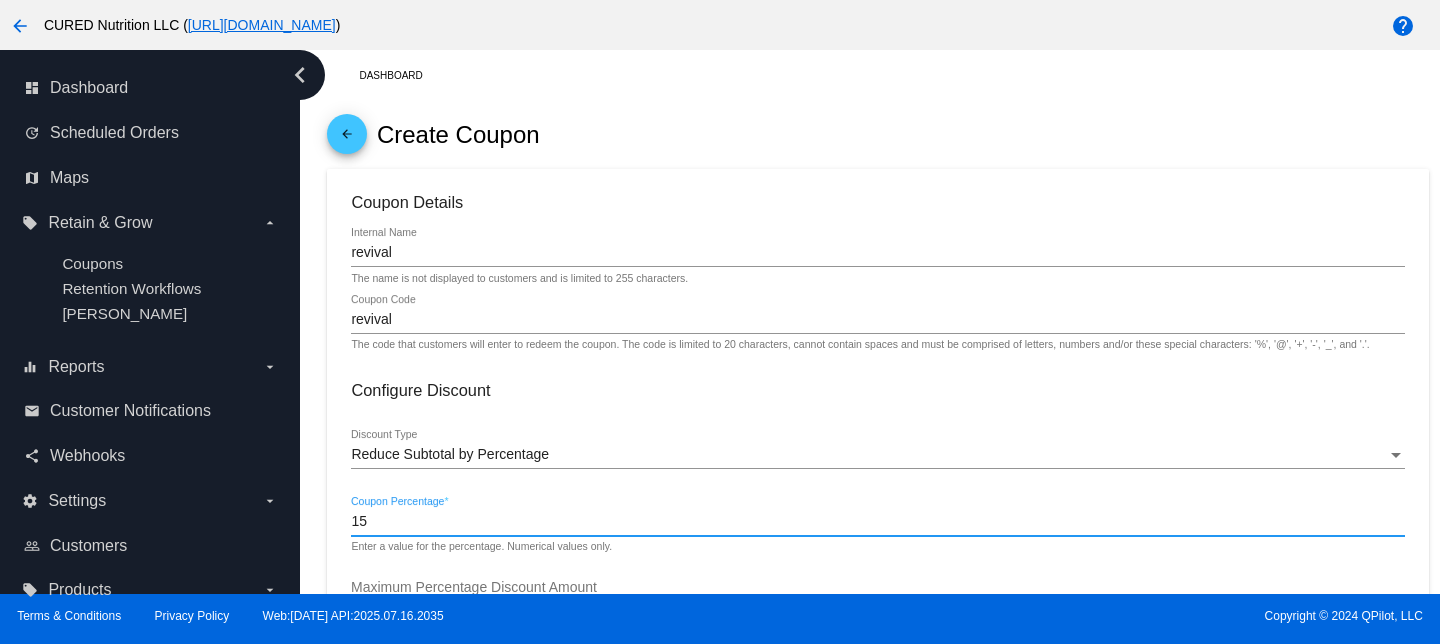 type on "15" 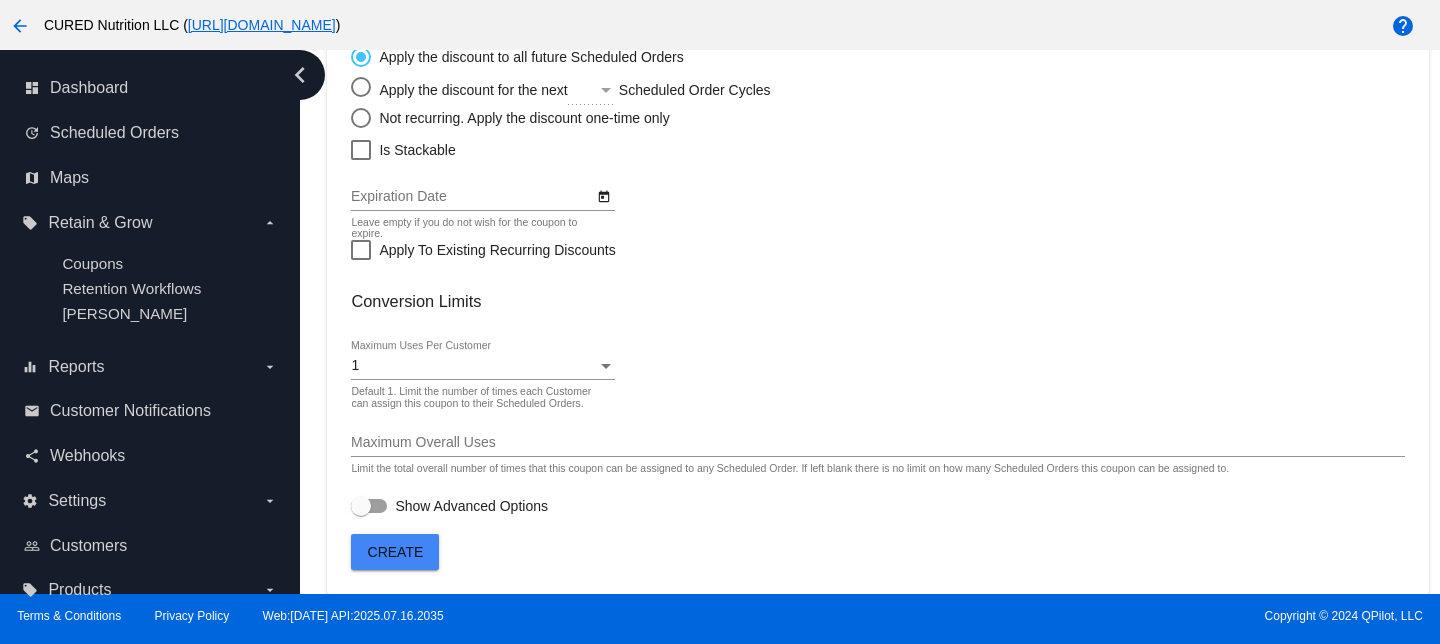 scroll, scrollTop: 740, scrollLeft: 0, axis: vertical 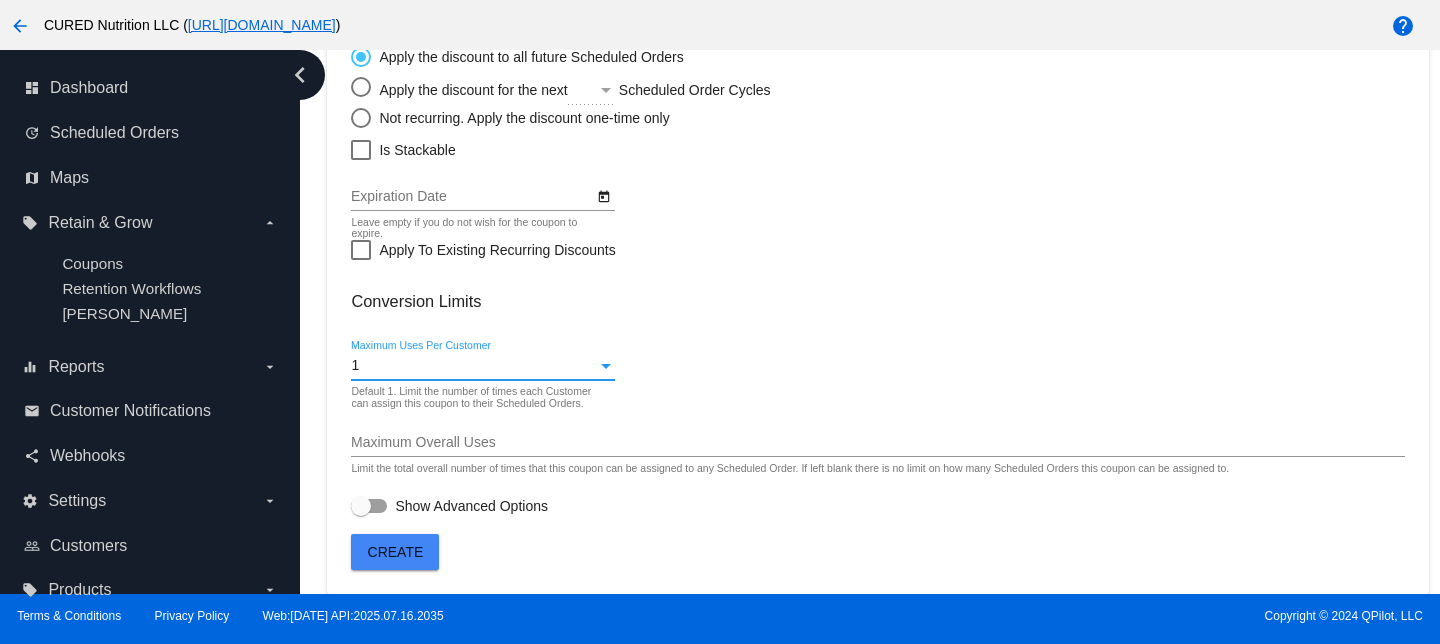 click on "1" at bounding box center [473, 366] 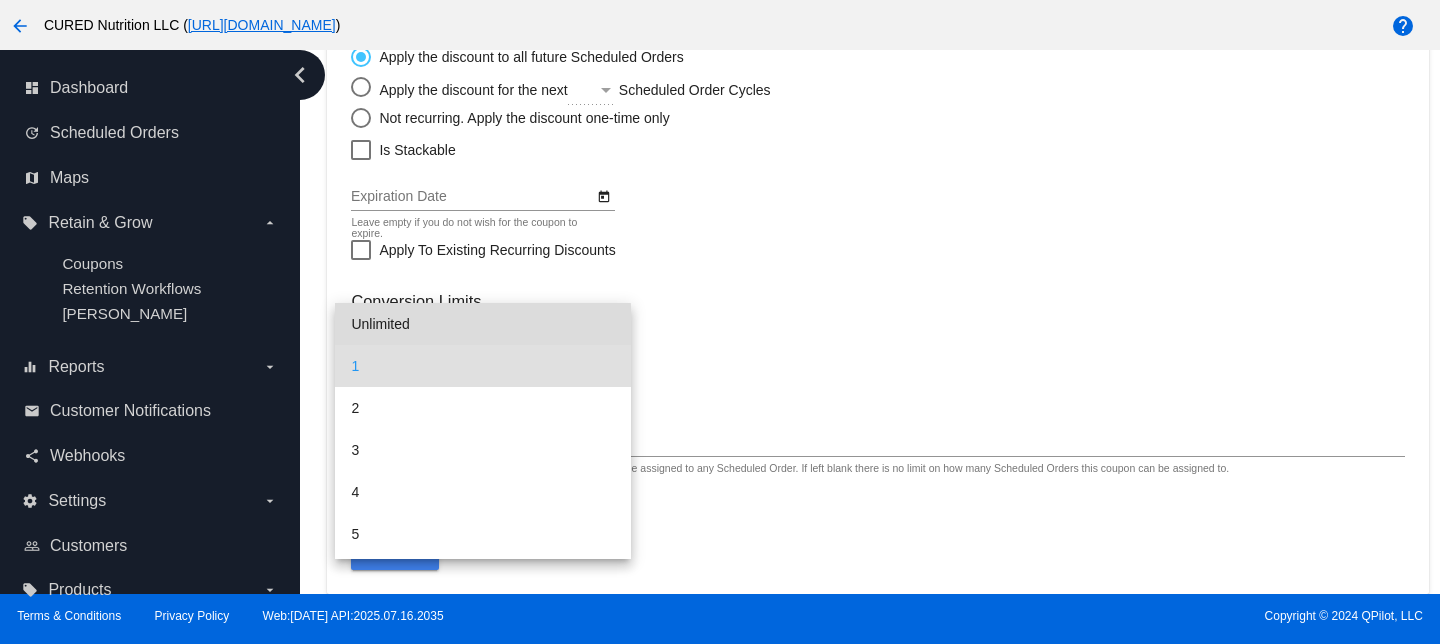 click on "Unlimited" at bounding box center [482, 324] 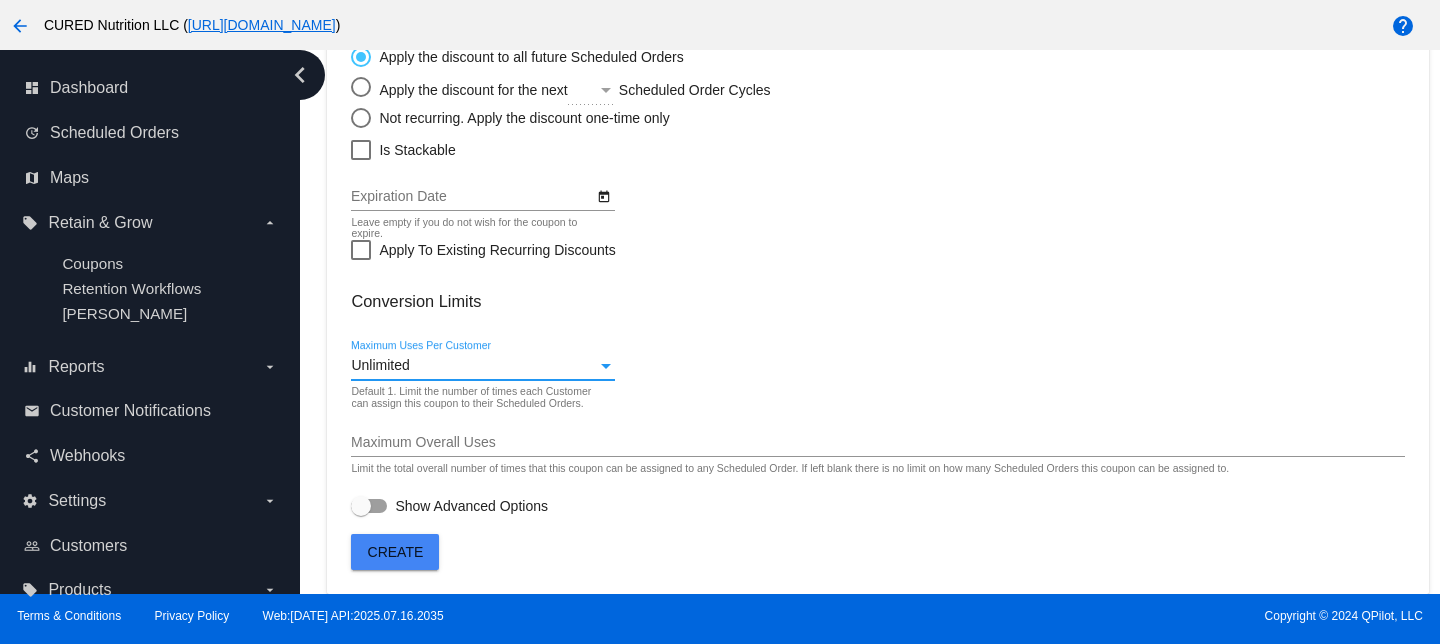 click on "Create" 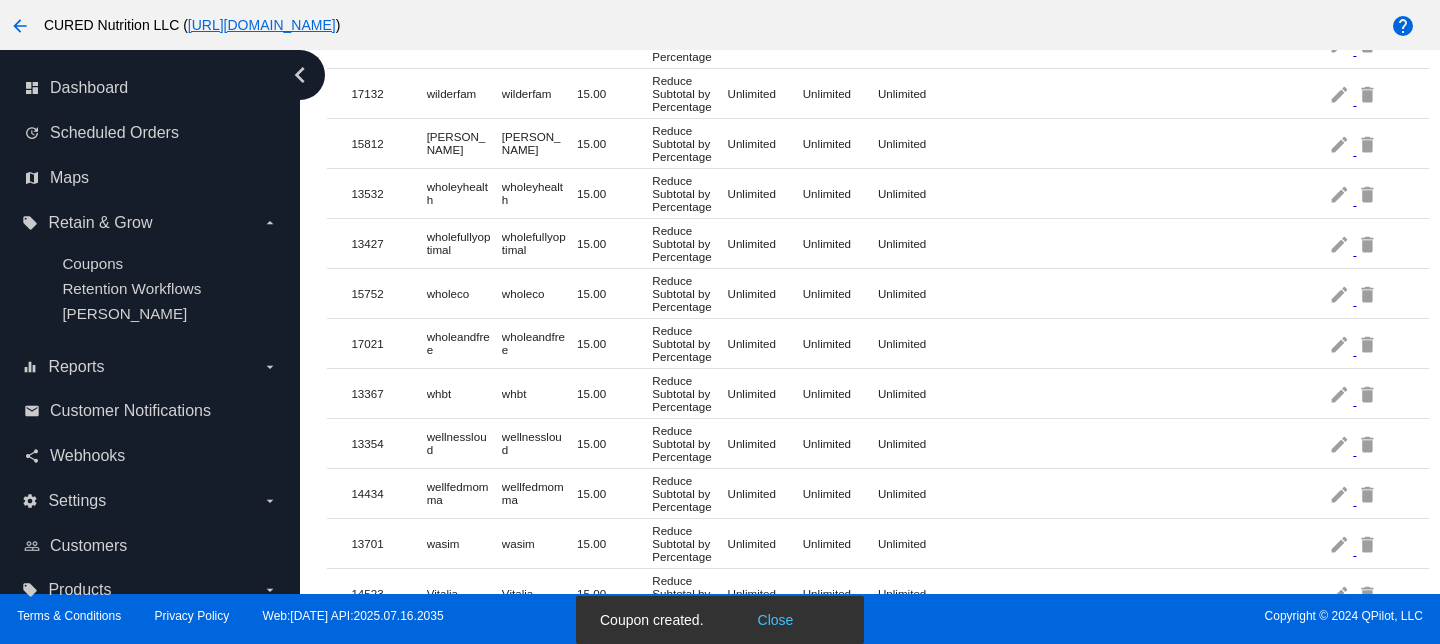 scroll, scrollTop: 0, scrollLeft: 0, axis: both 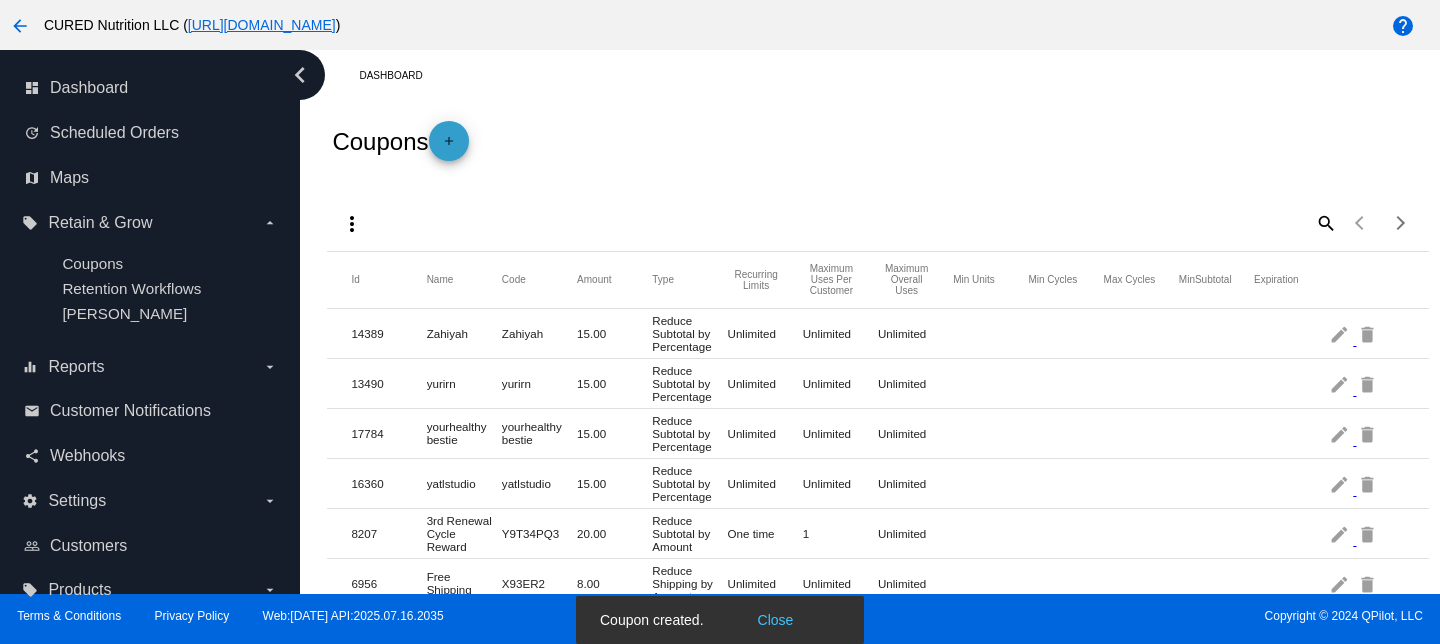 click on "add" 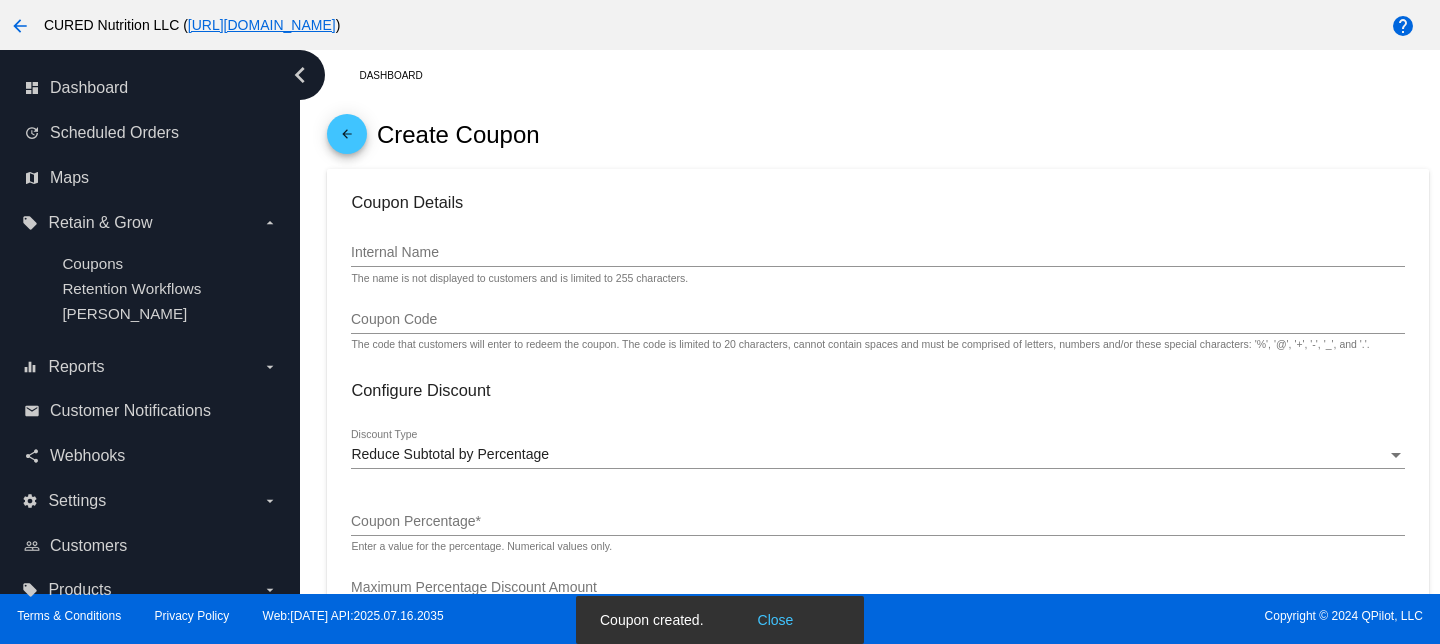 click on "Internal Name" at bounding box center (877, 253) 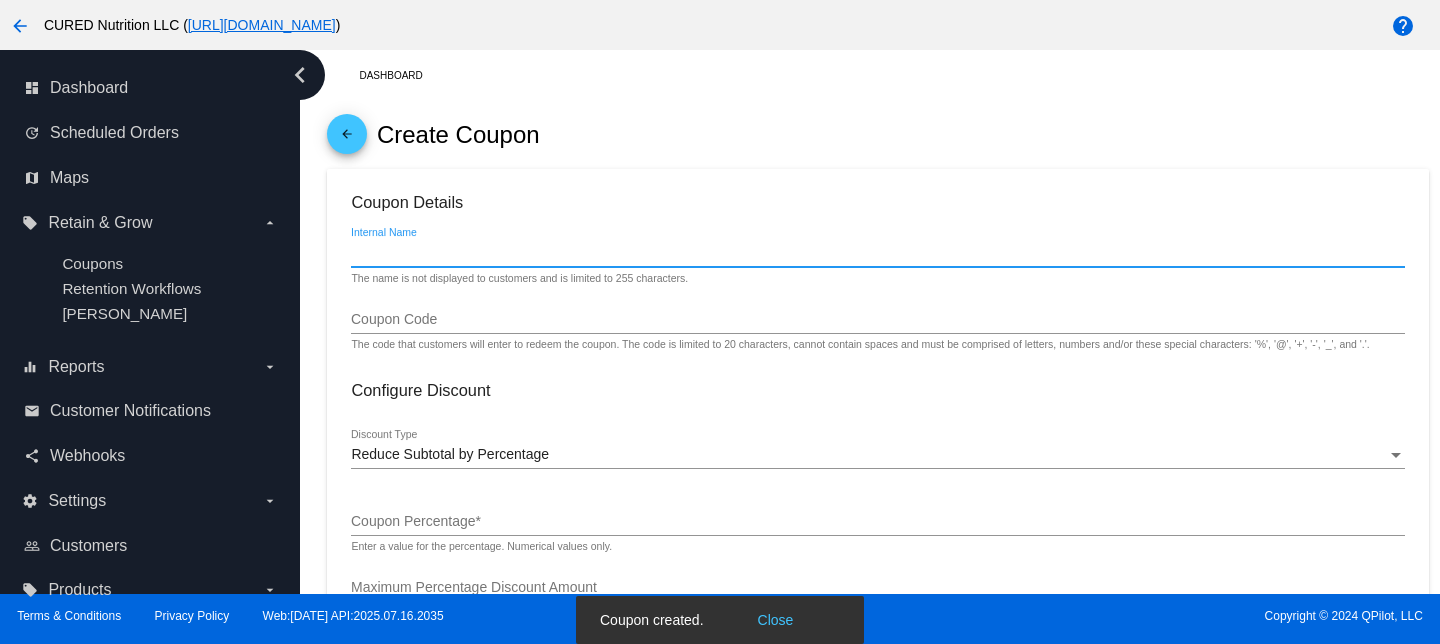 paste on "[PERSON_NAME]" 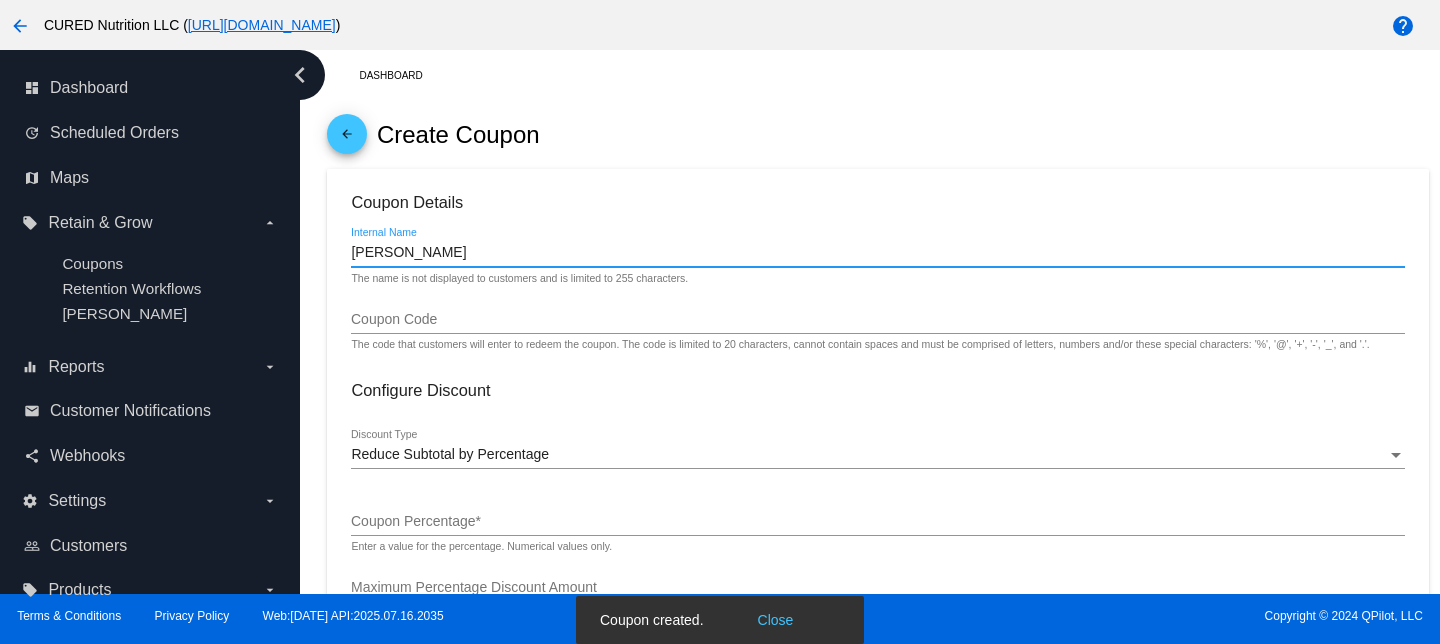 type on "[PERSON_NAME]" 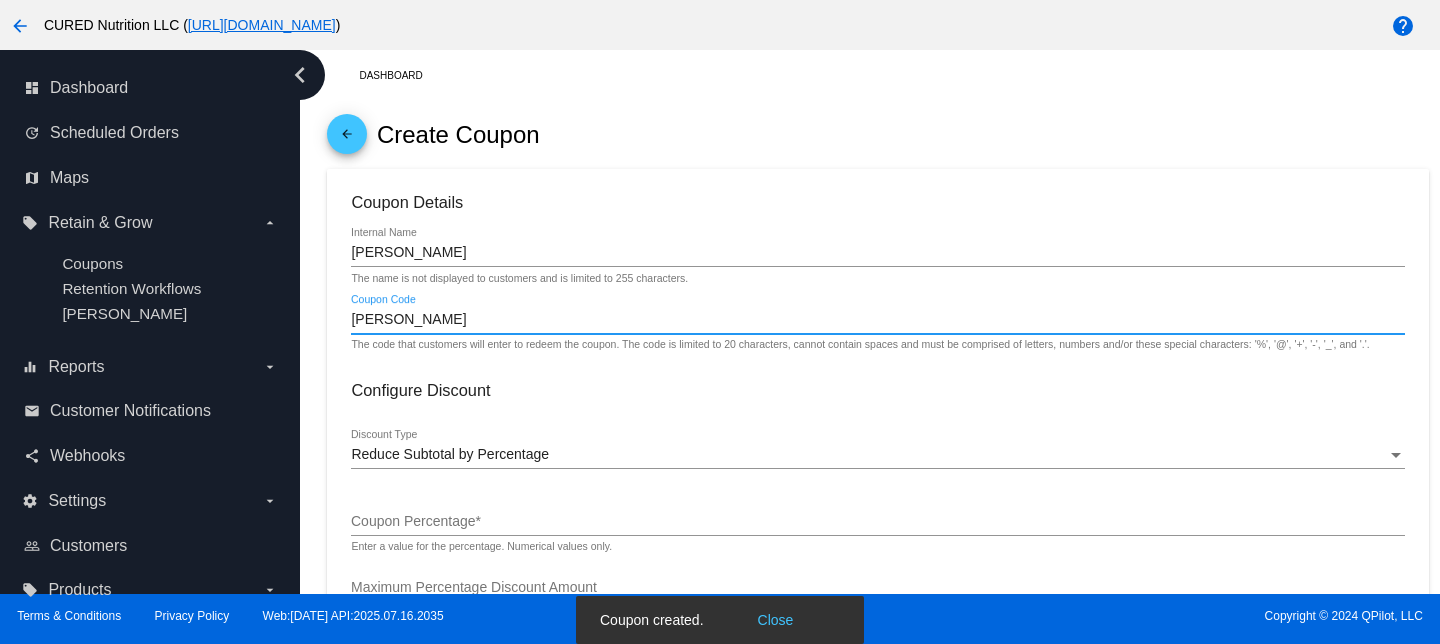type on "[PERSON_NAME]" 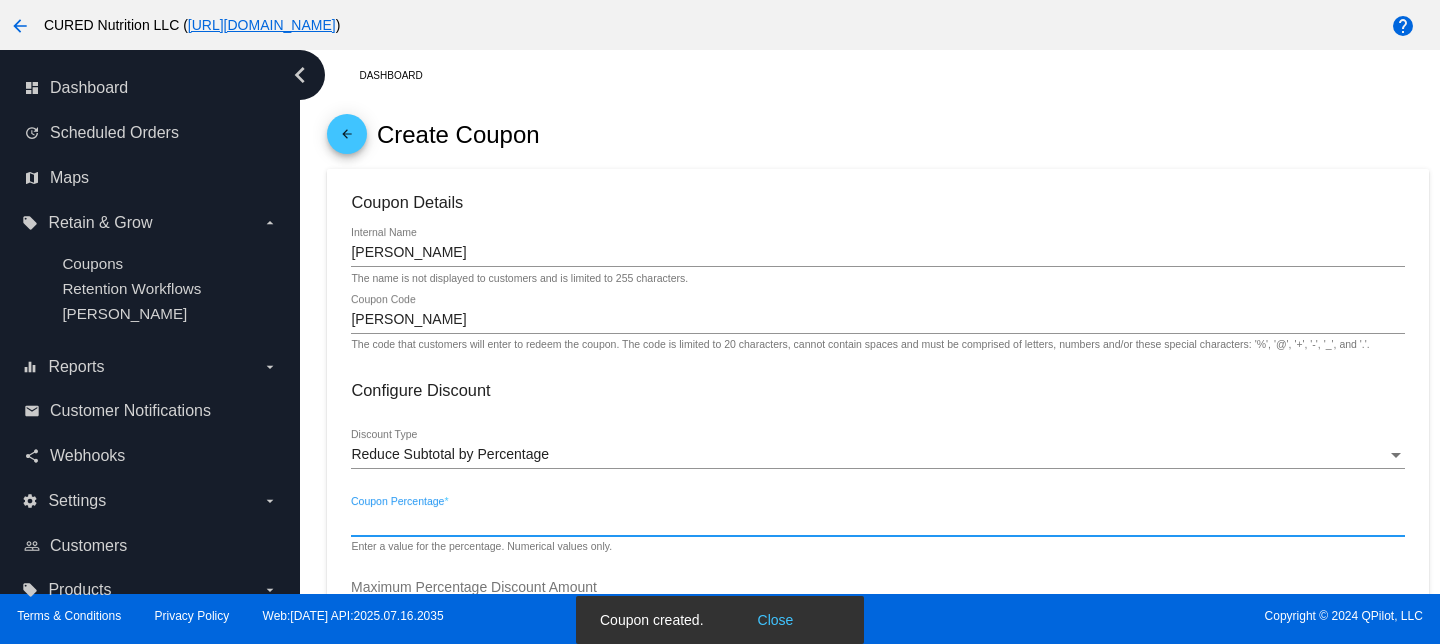 click on "Coupon Percentage  *" 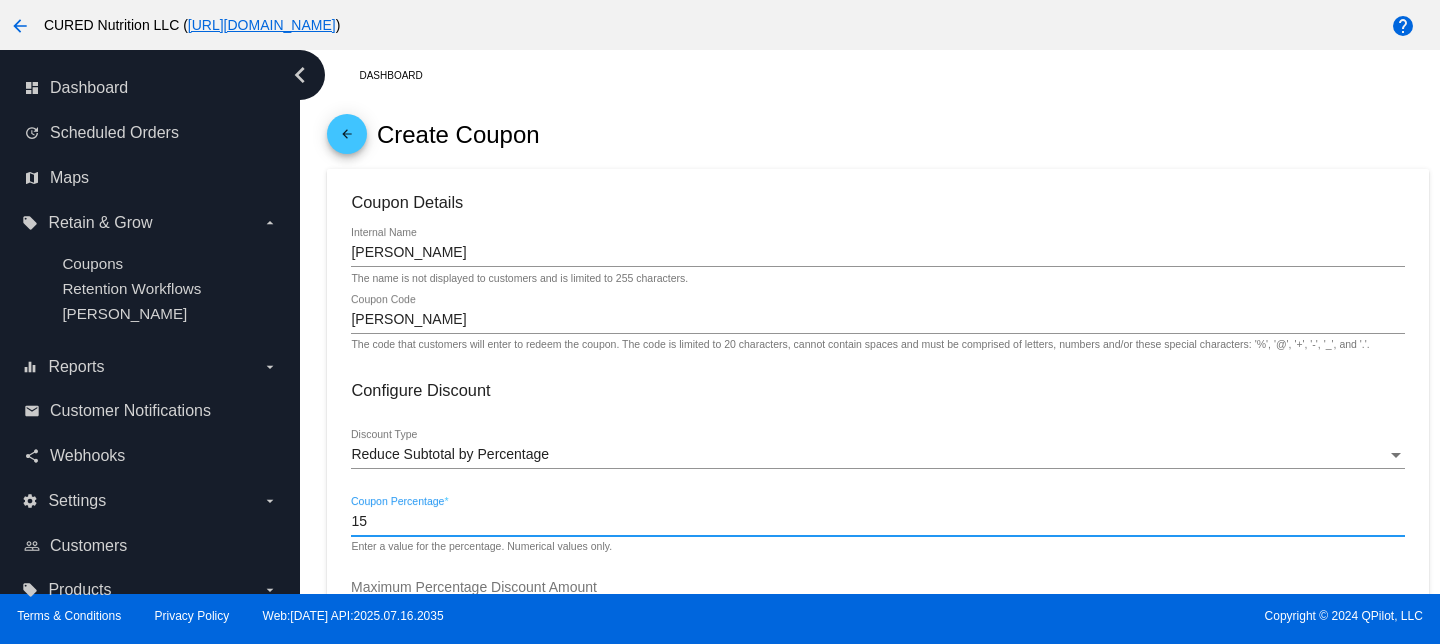 type on "15" 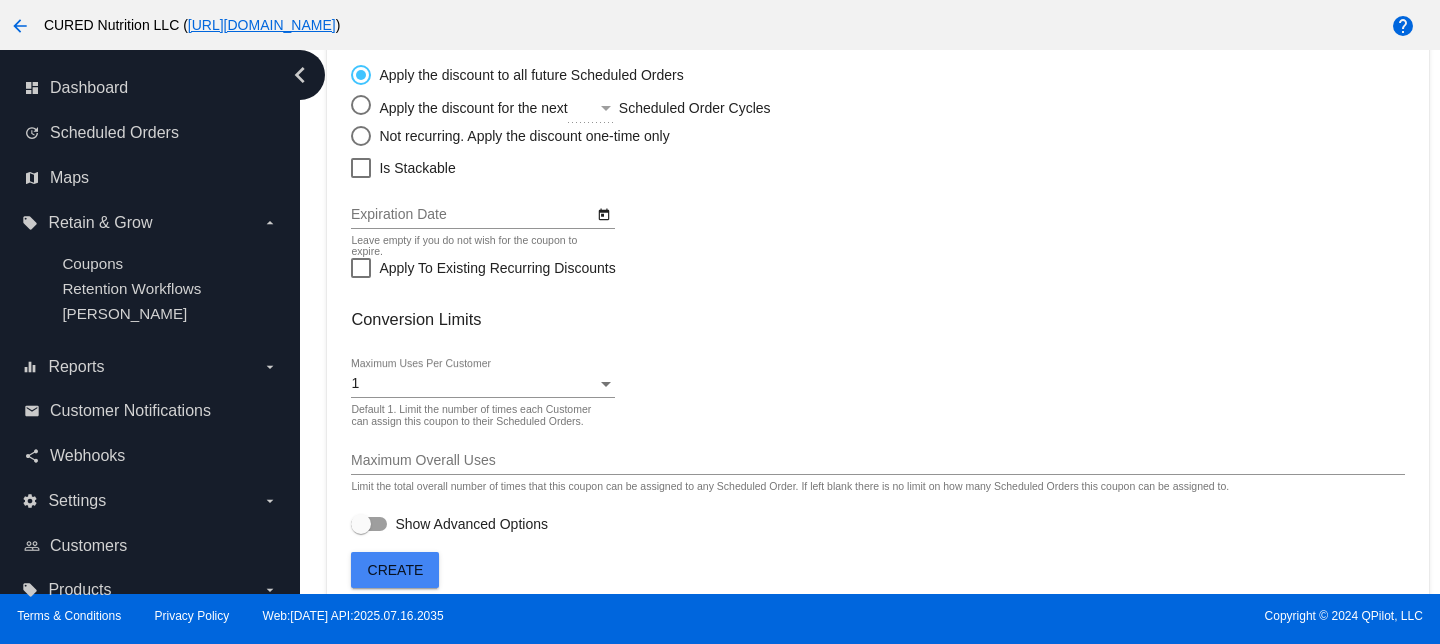 scroll, scrollTop: 741, scrollLeft: 0, axis: vertical 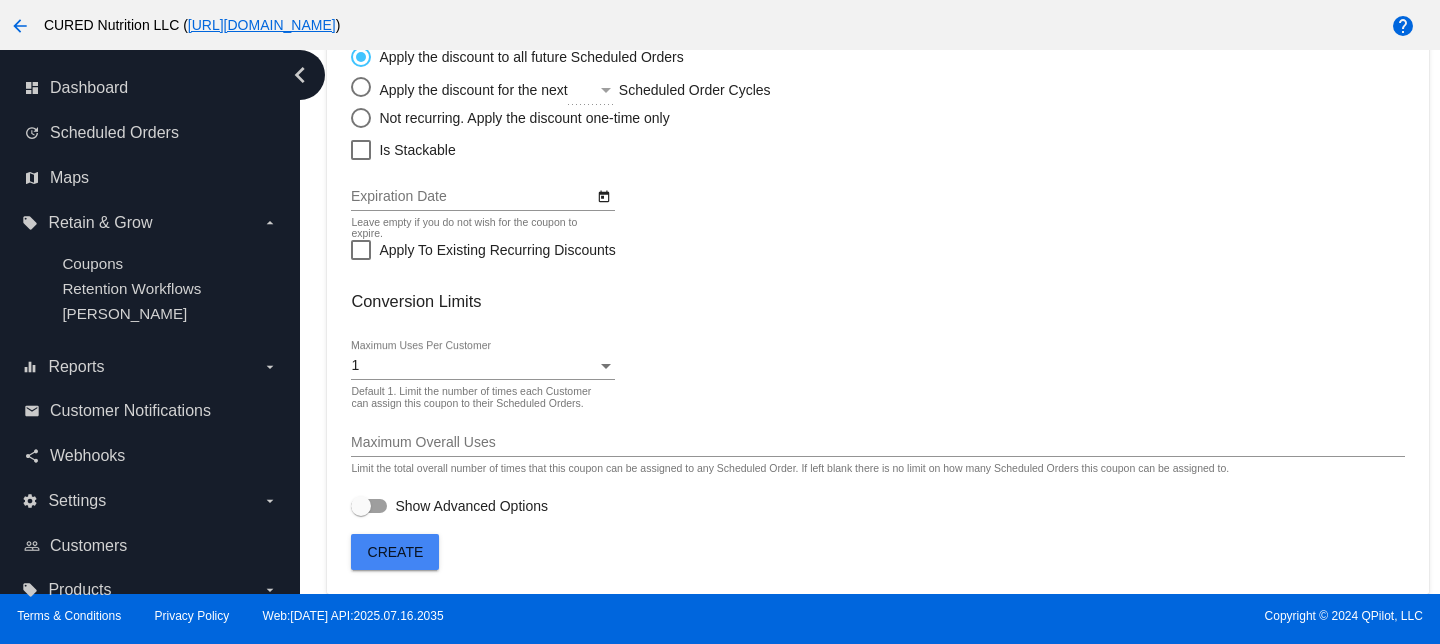 click on "1
Maximum Uses Per Customer" 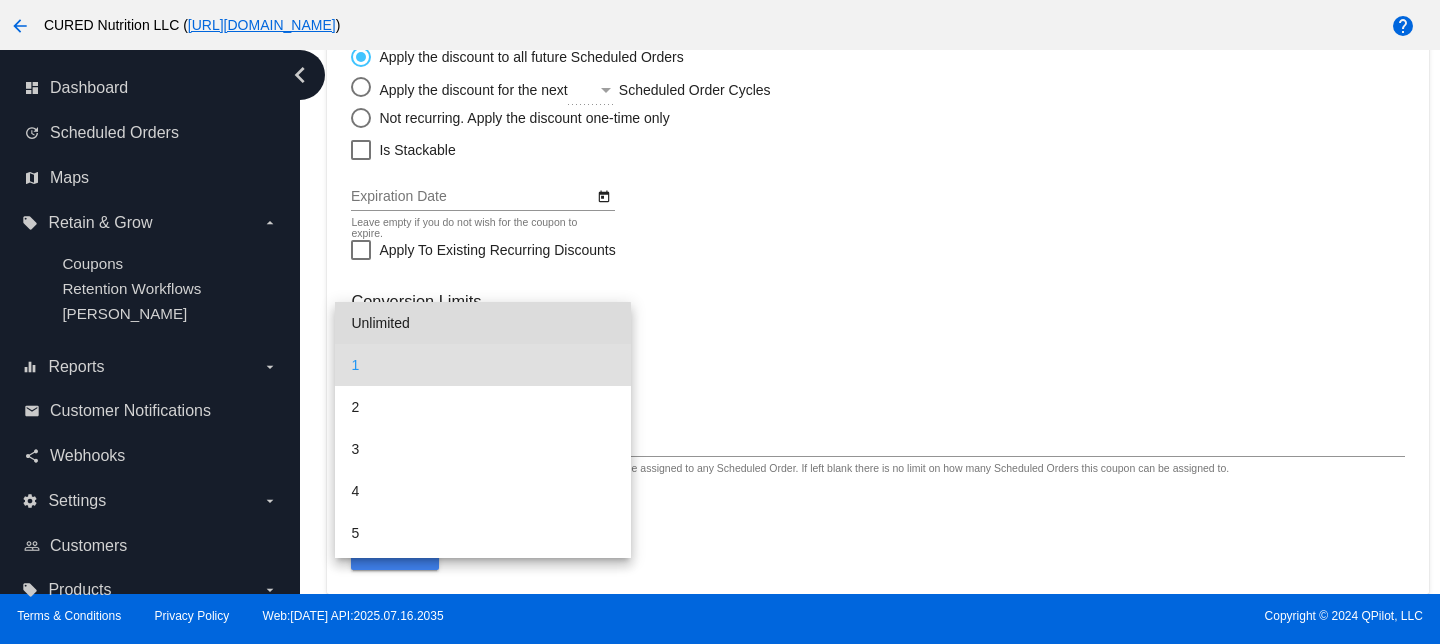 click on "Unlimited" at bounding box center (482, 323) 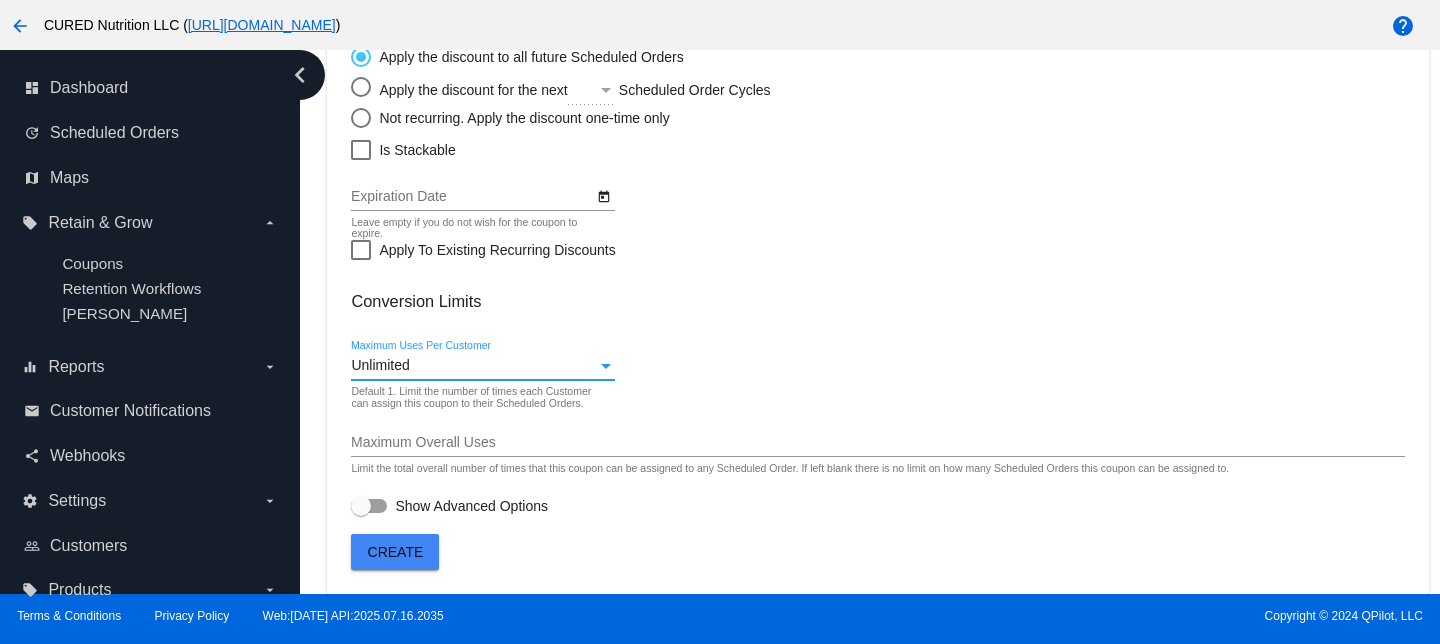 click on "Create" 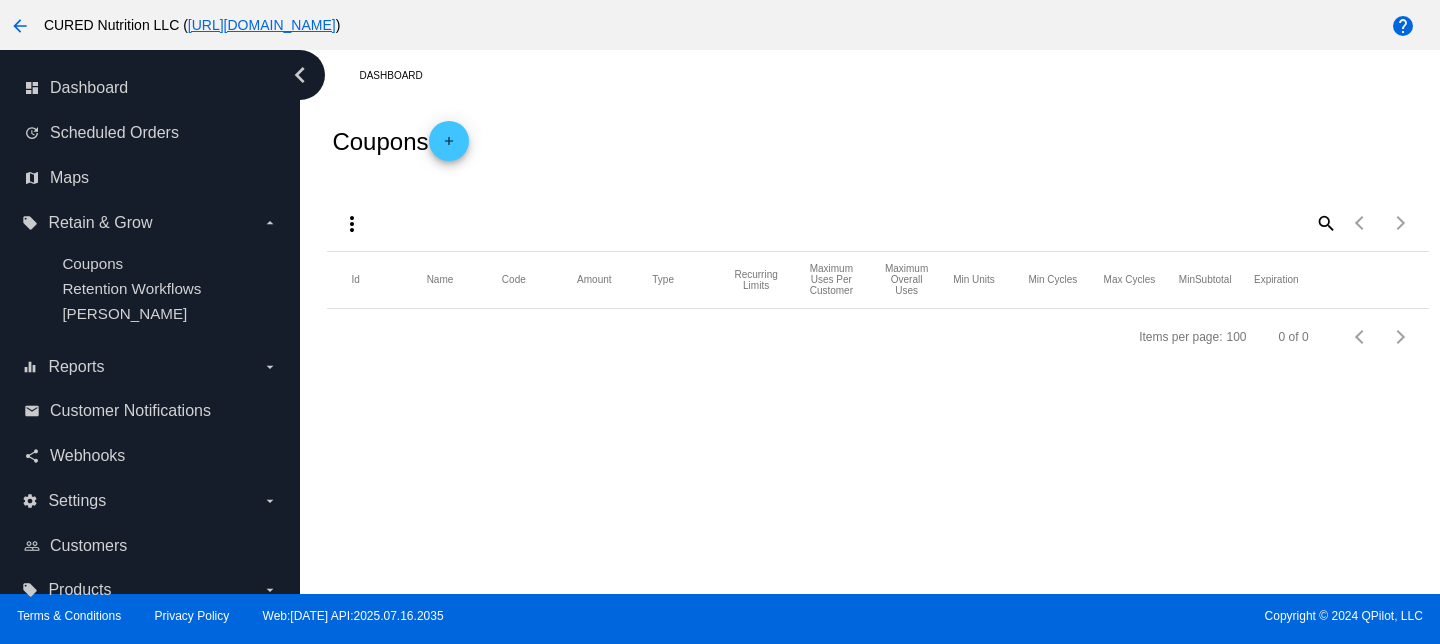 scroll, scrollTop: 0, scrollLeft: 0, axis: both 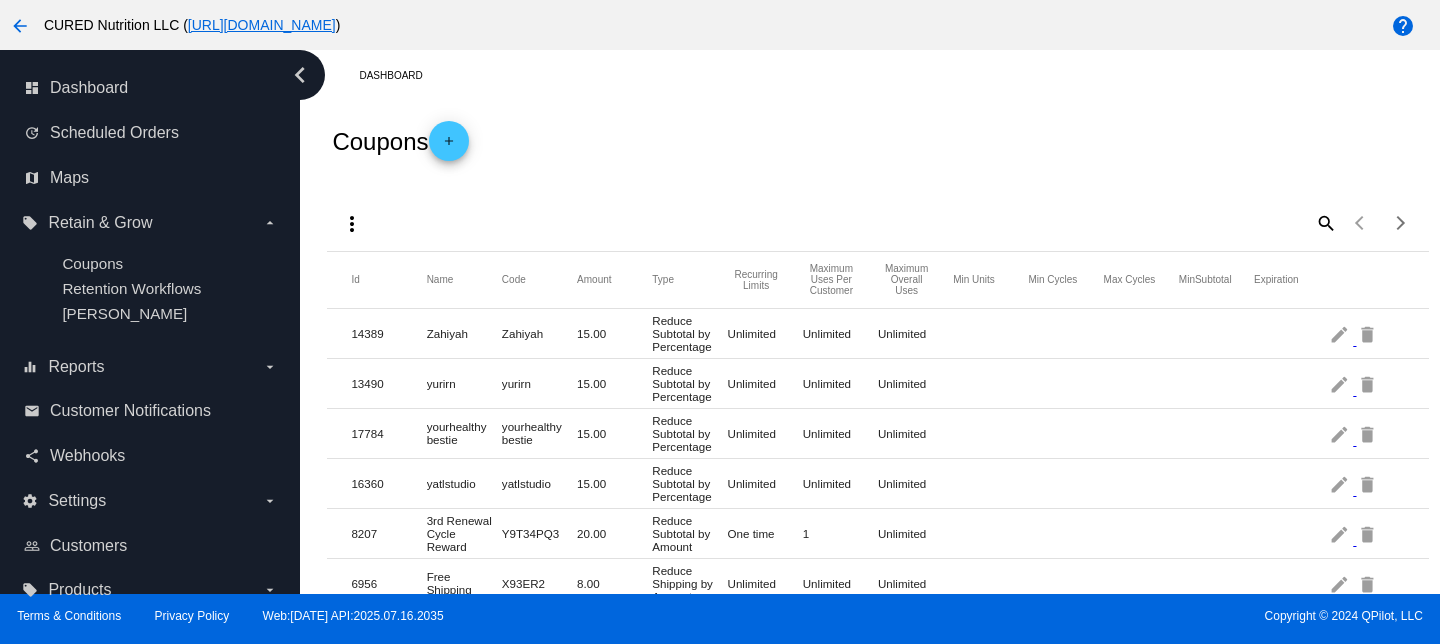 click on "add" 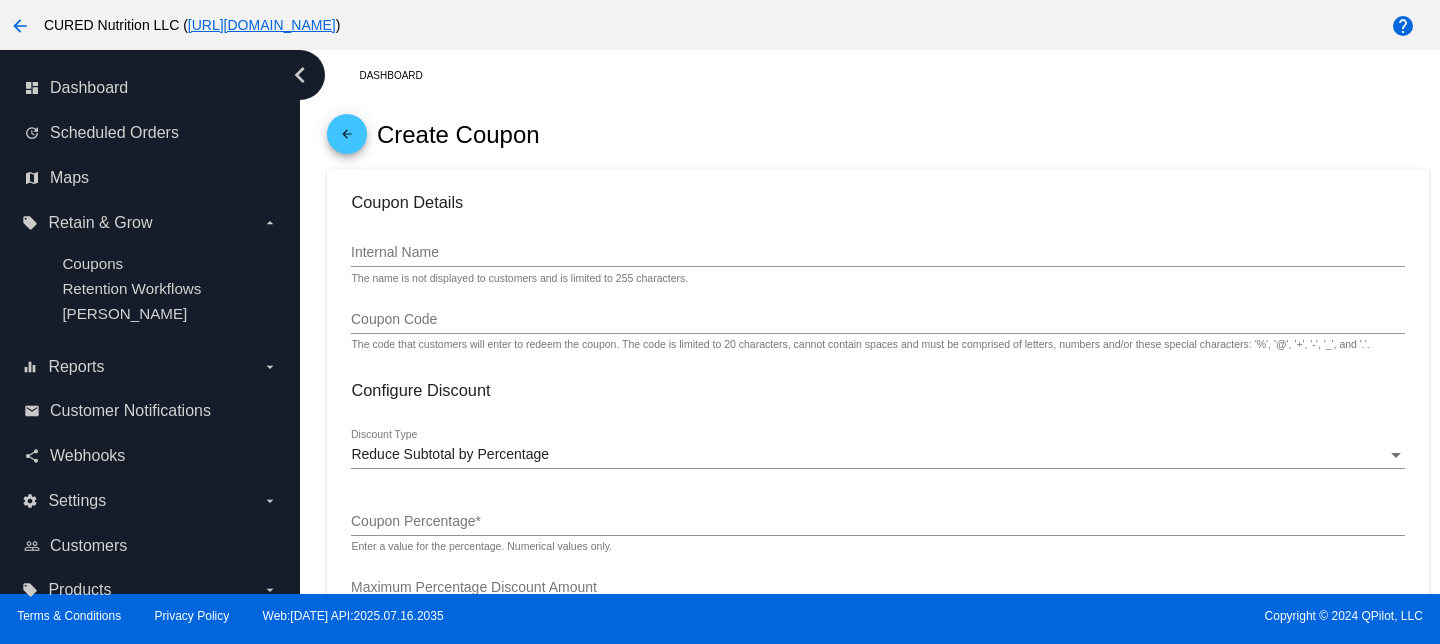 click on "Internal Name" 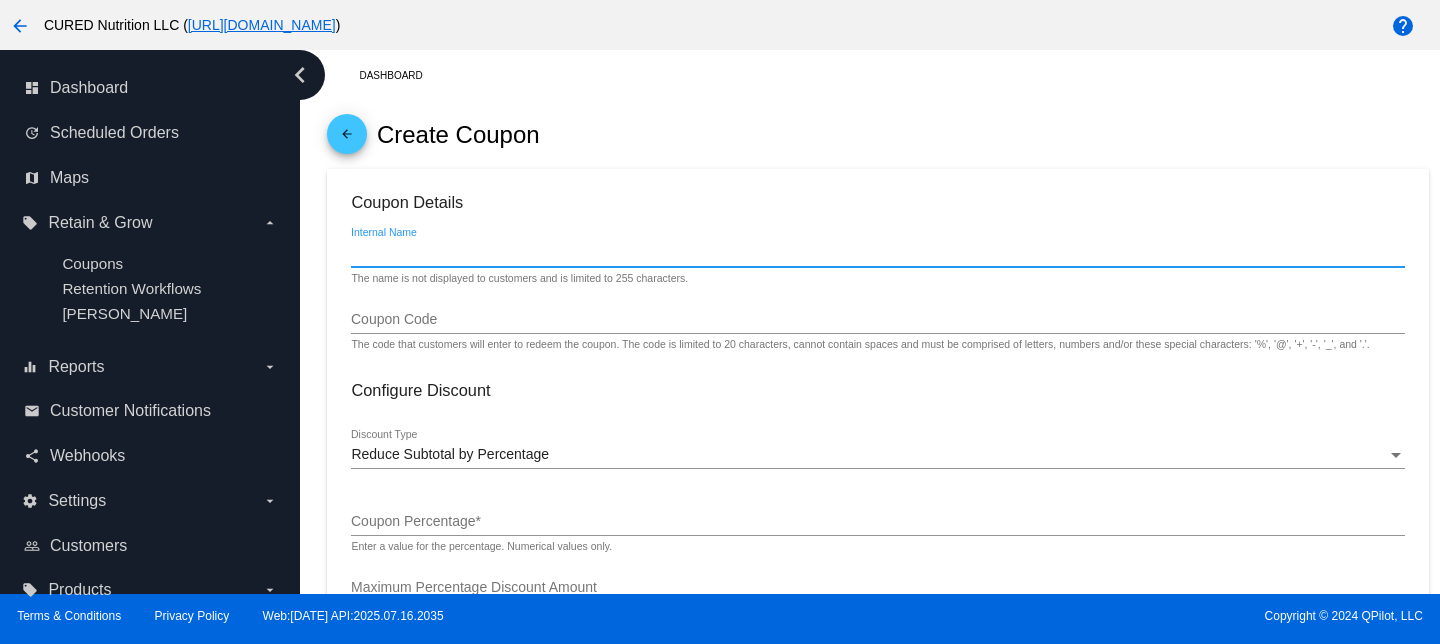 paste on "farstar" 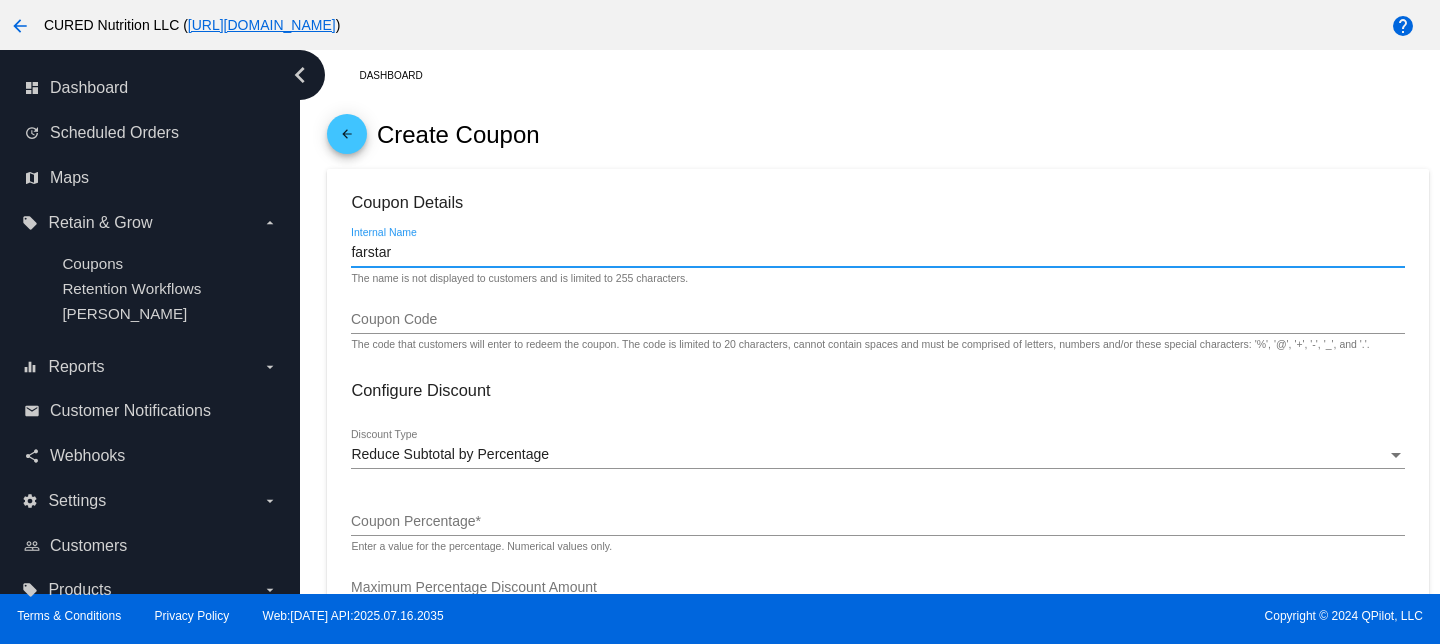 type on "farstar" 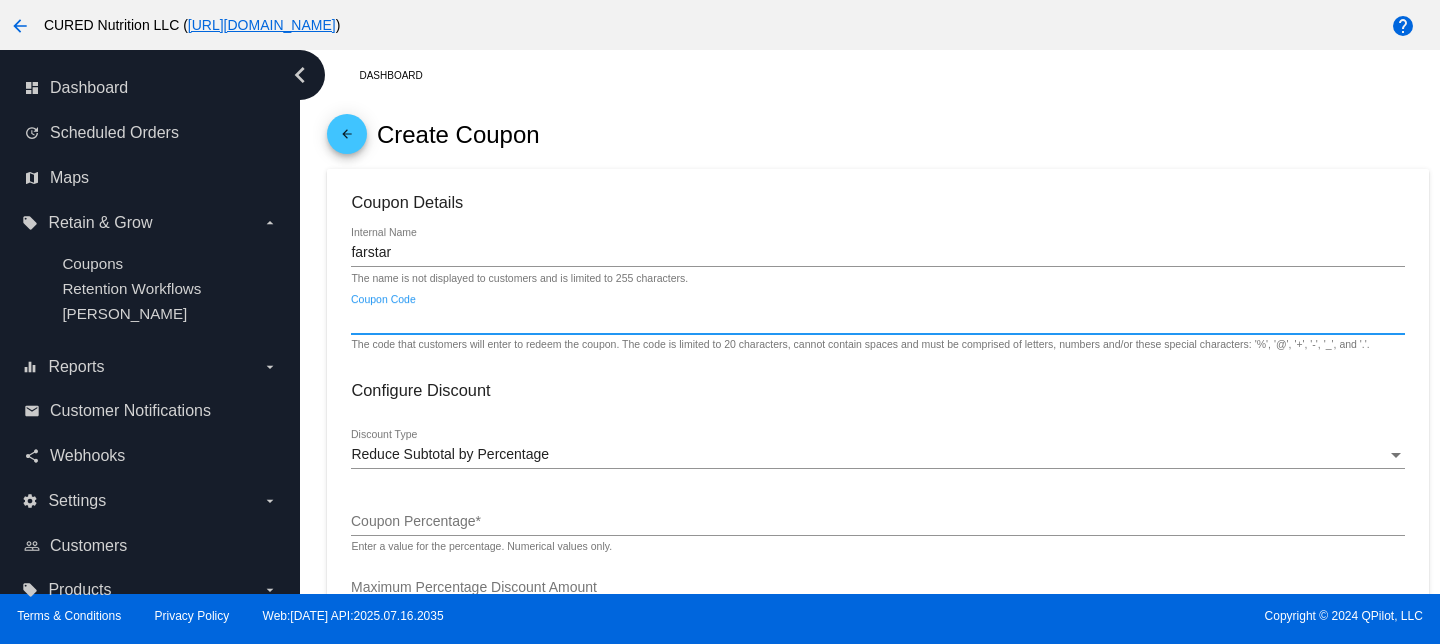 paste on "farstar" 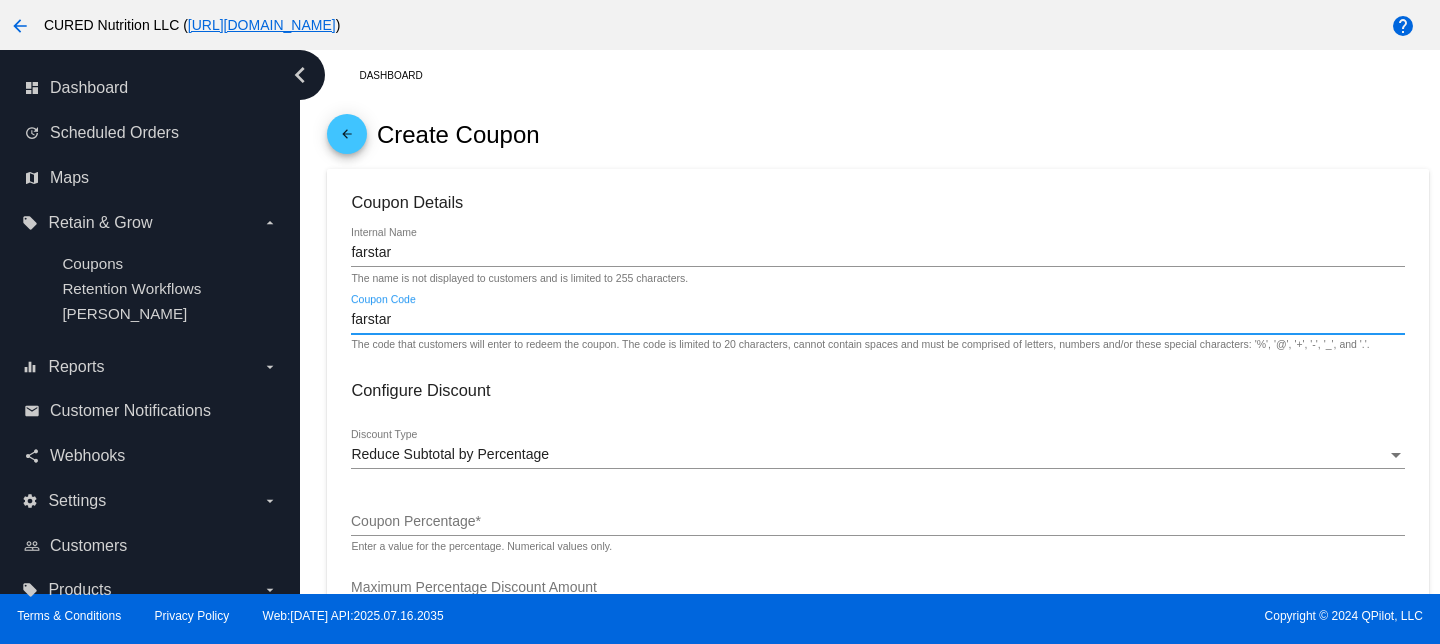 type on "farstar" 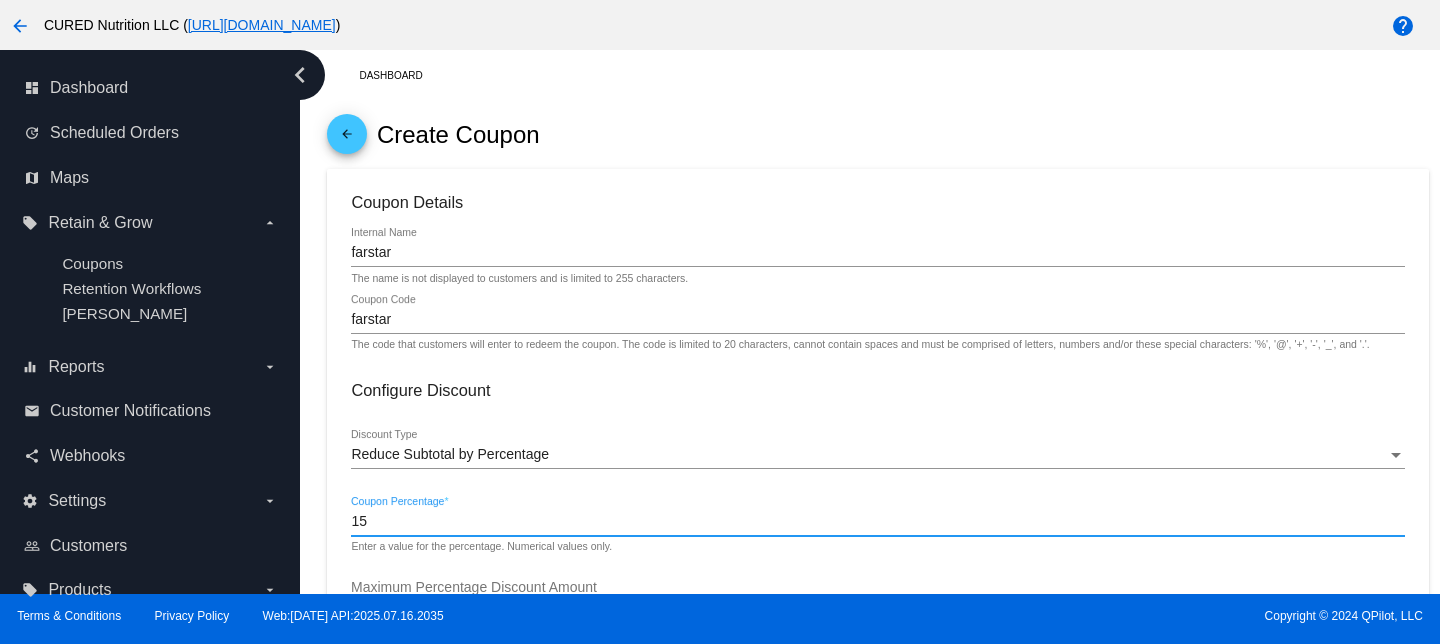click on "15" at bounding box center (877, 522) 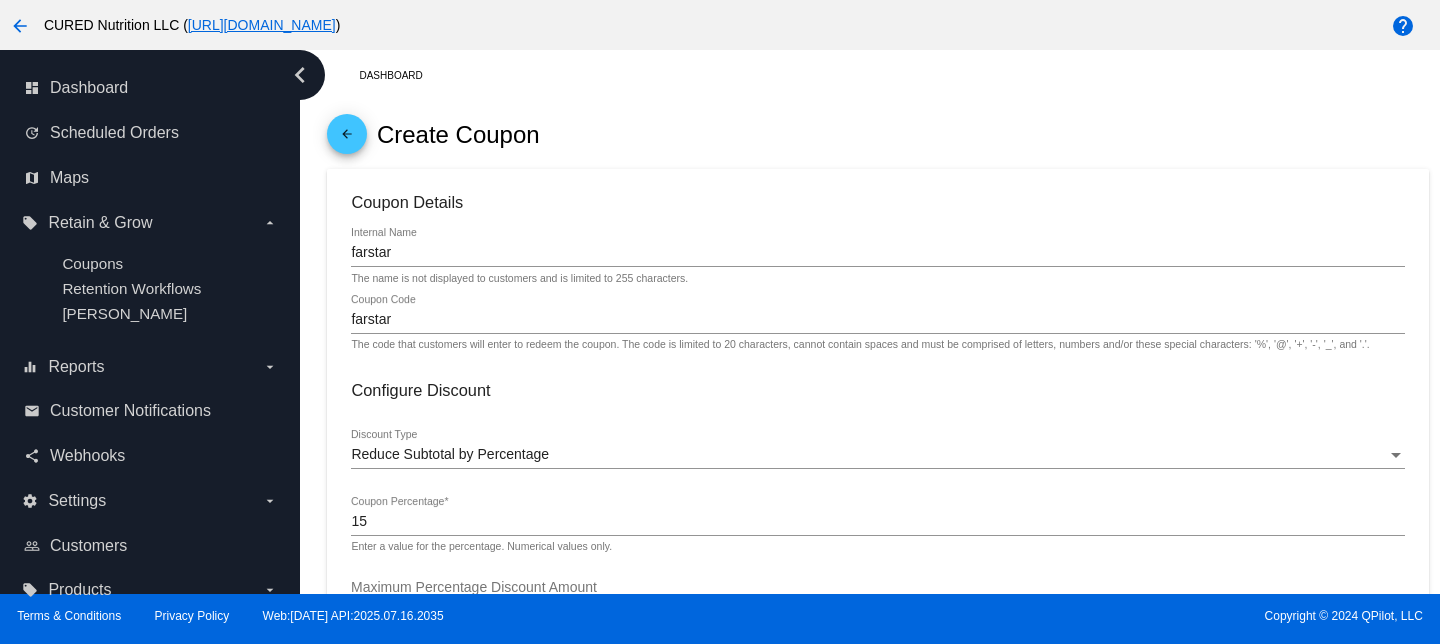 scroll, scrollTop: 741, scrollLeft: 0, axis: vertical 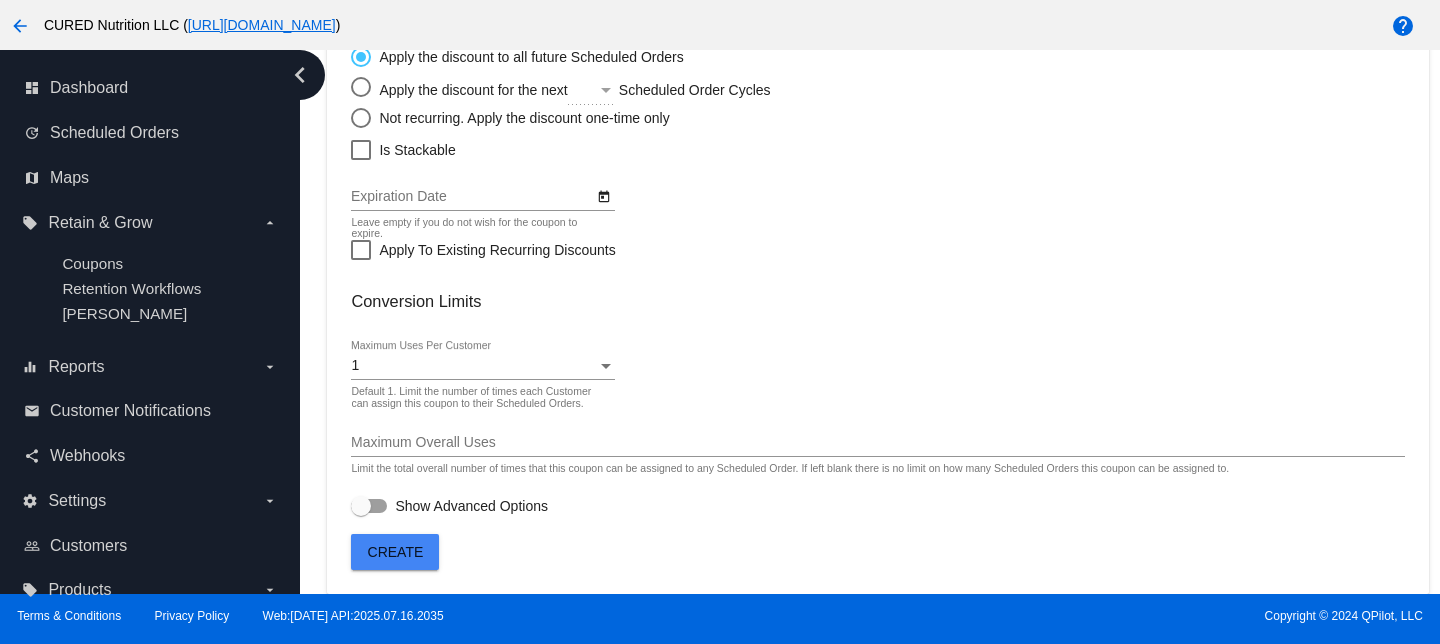 click on "1" at bounding box center [473, 366] 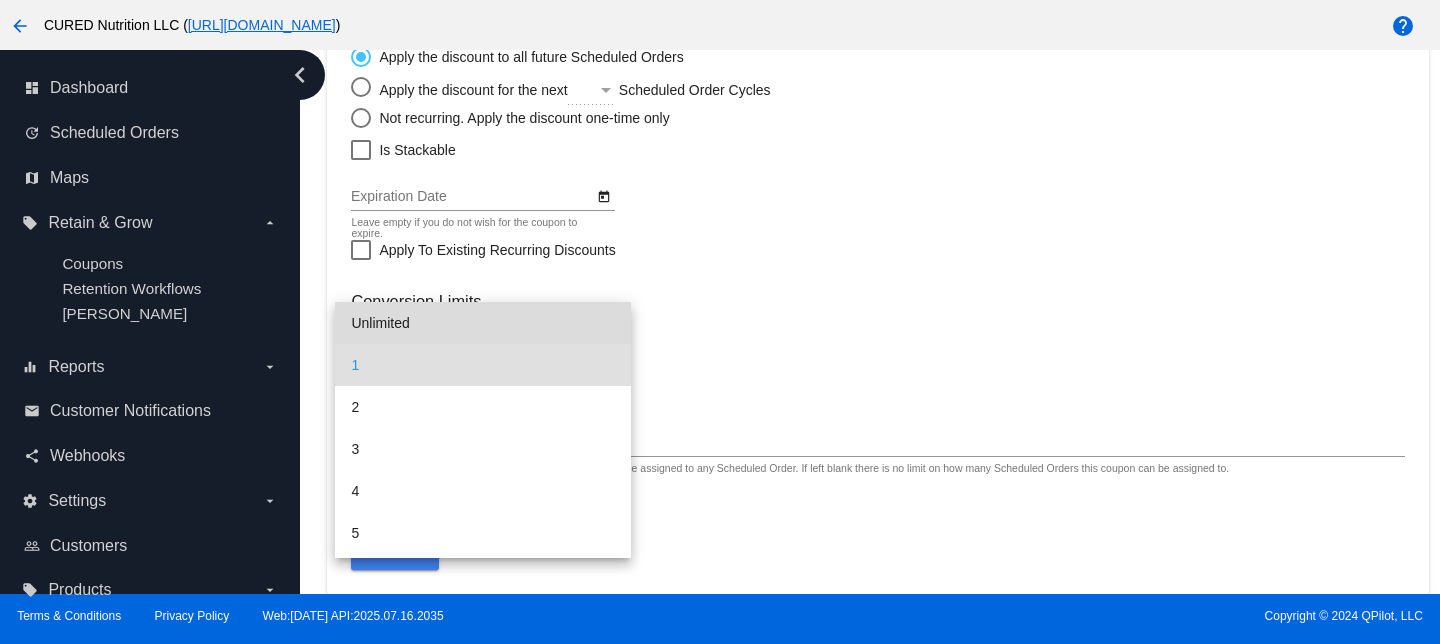 click on "Unlimited" at bounding box center (482, 323) 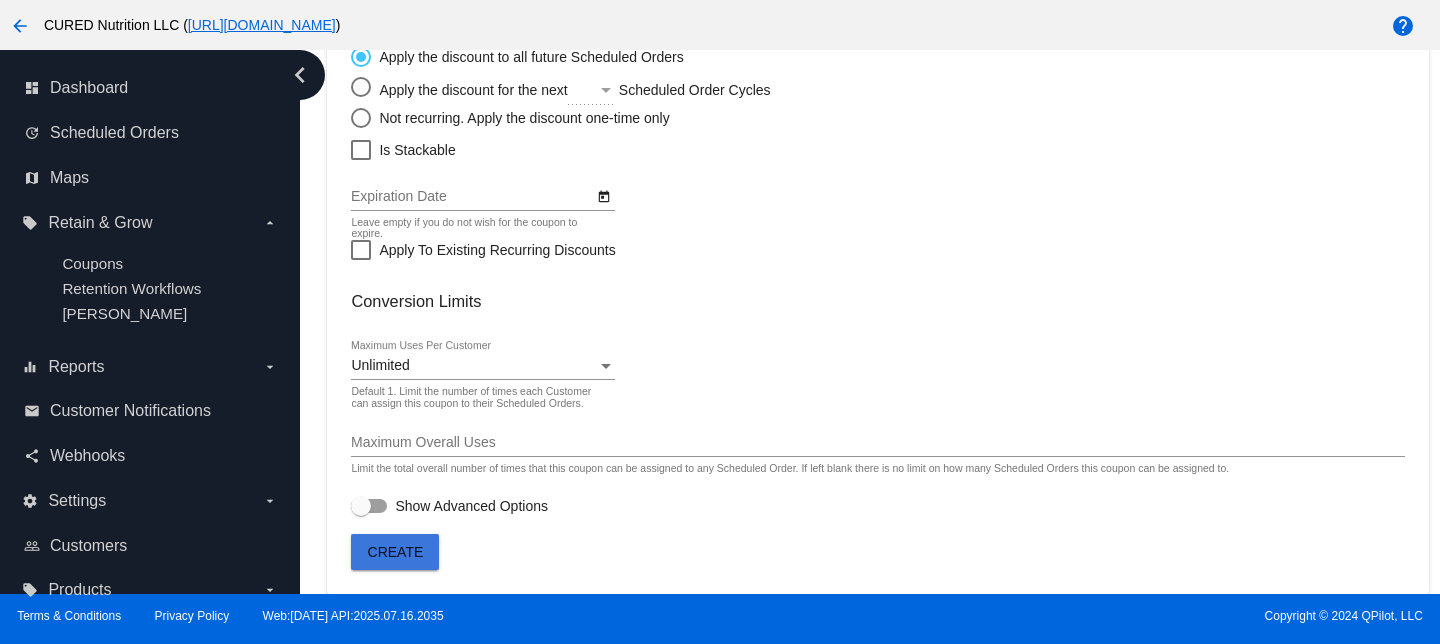 click on "Create" 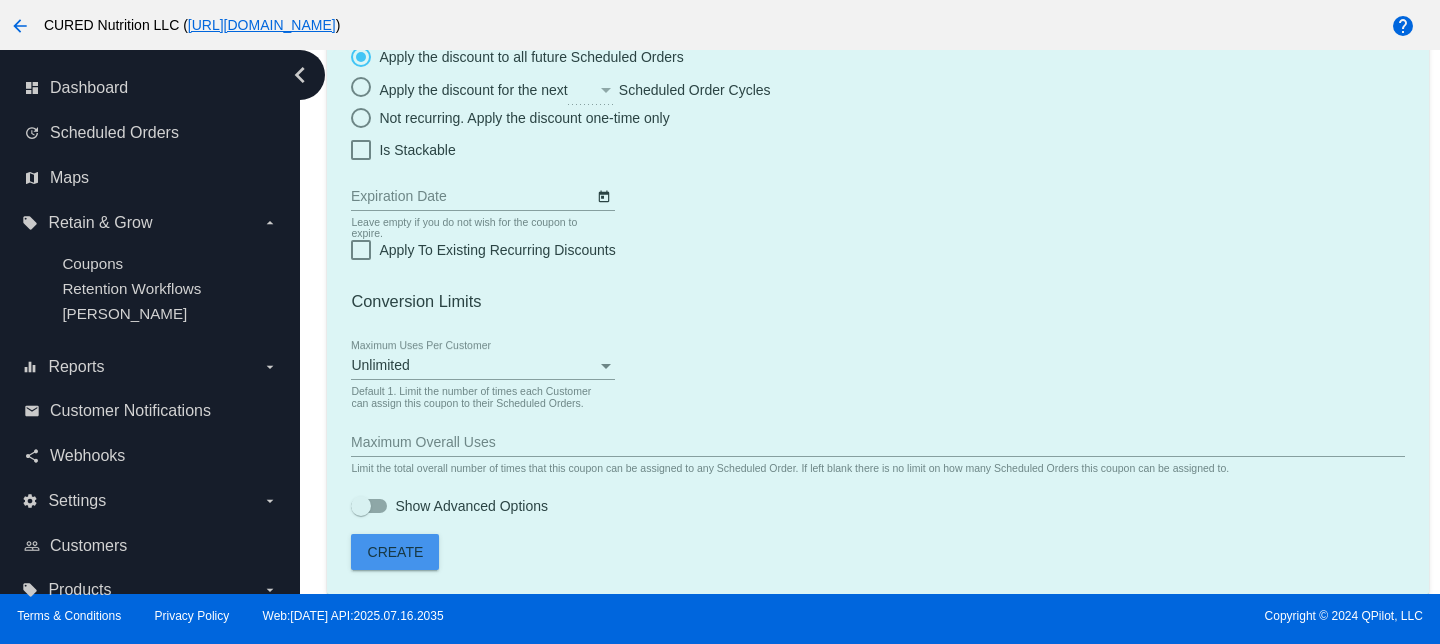 scroll, scrollTop: 0, scrollLeft: 0, axis: both 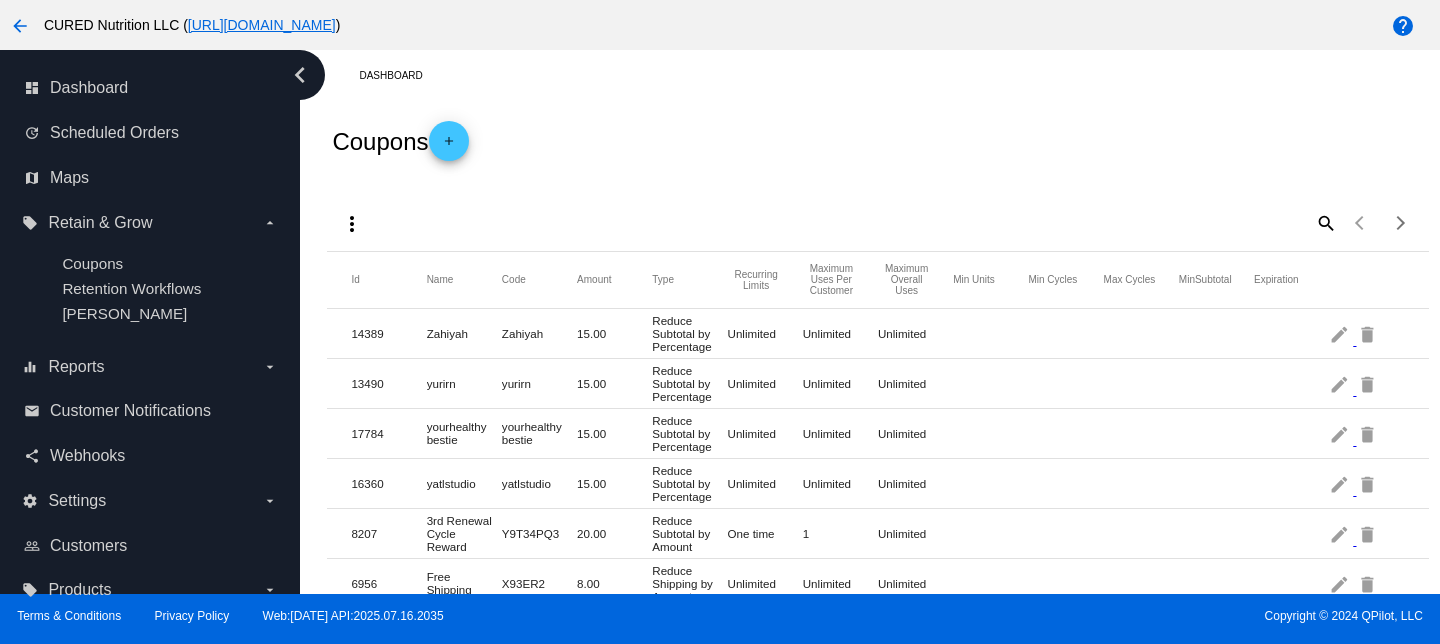 click on "add" 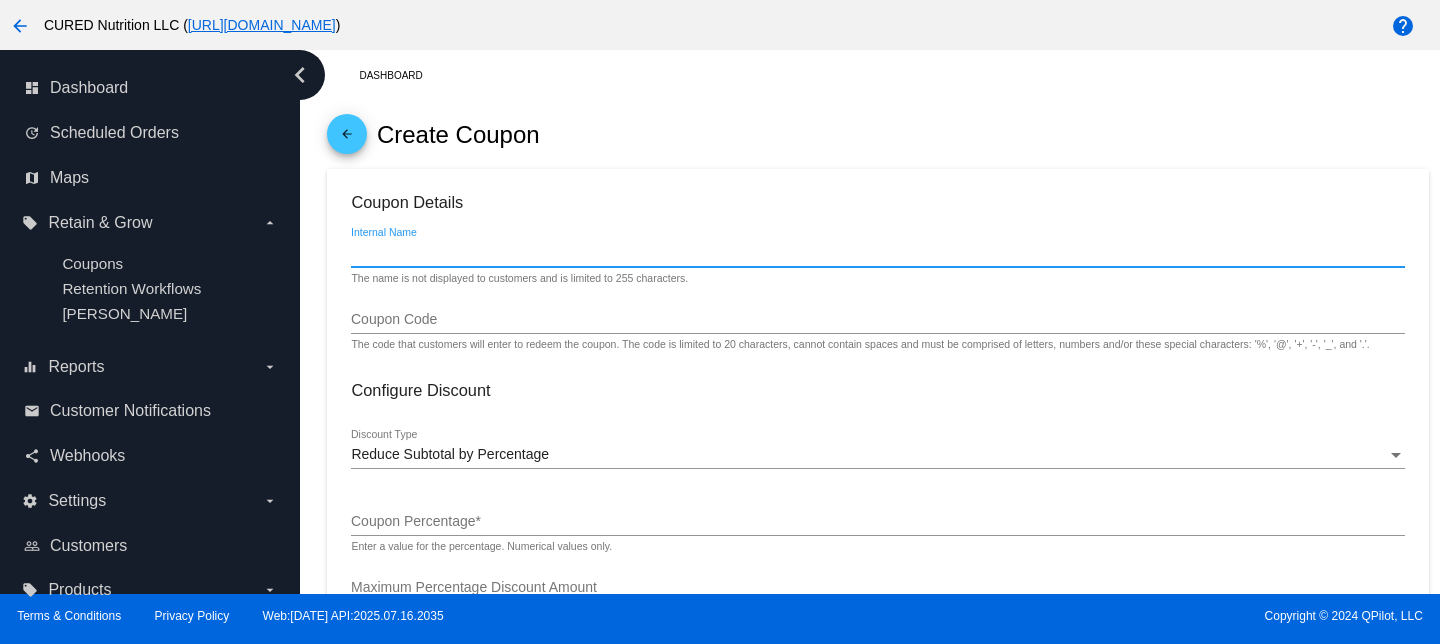 click on "Internal Name" at bounding box center [877, 253] 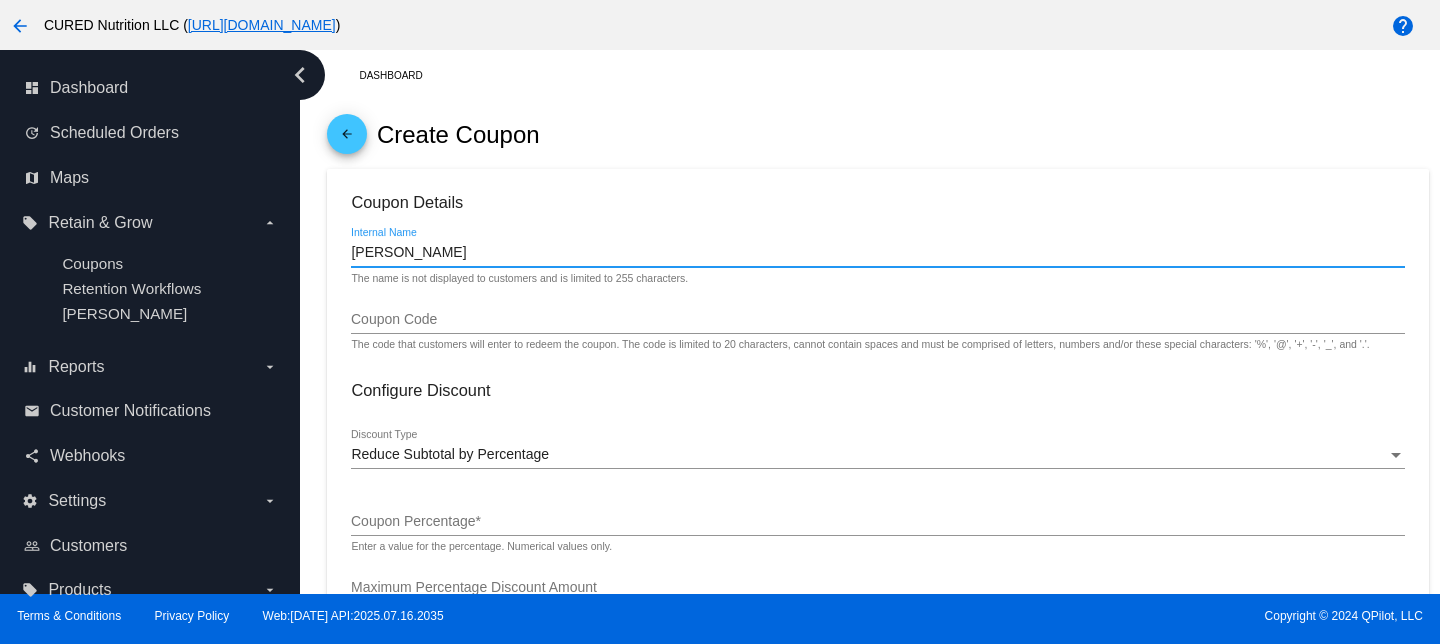 type on "[PERSON_NAME]" 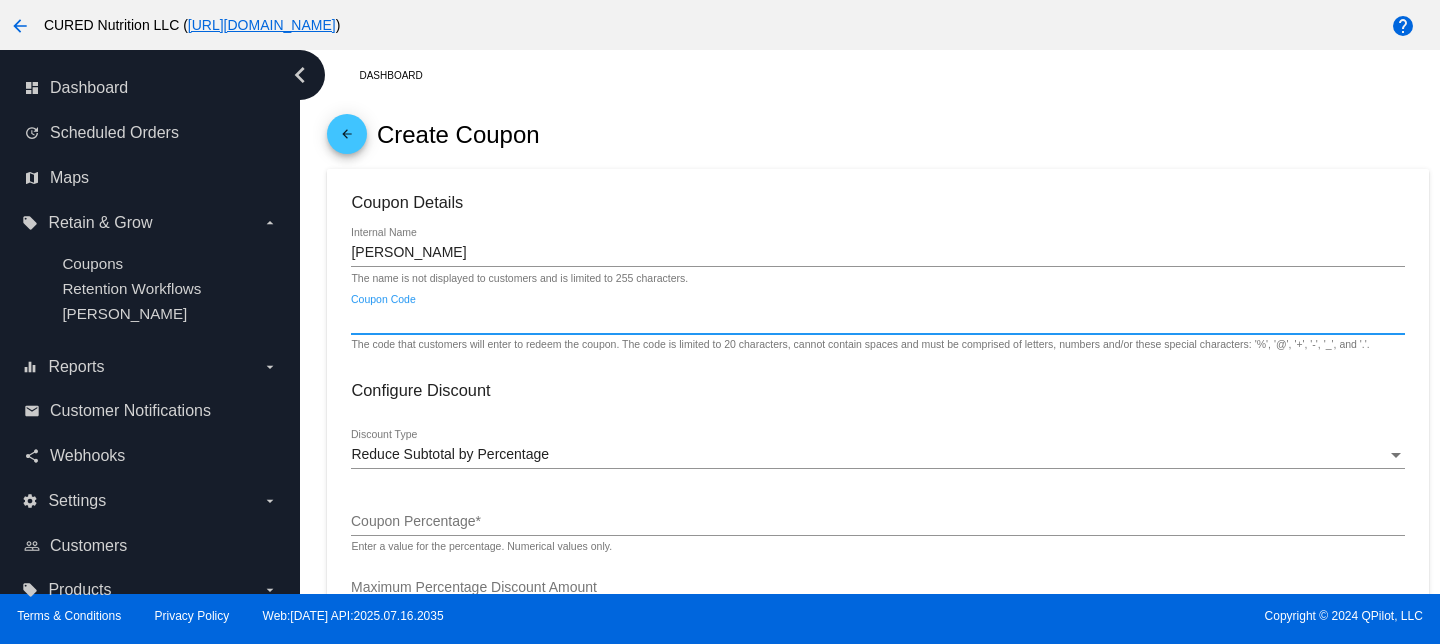 click on "Coupon Code" at bounding box center (877, 320) 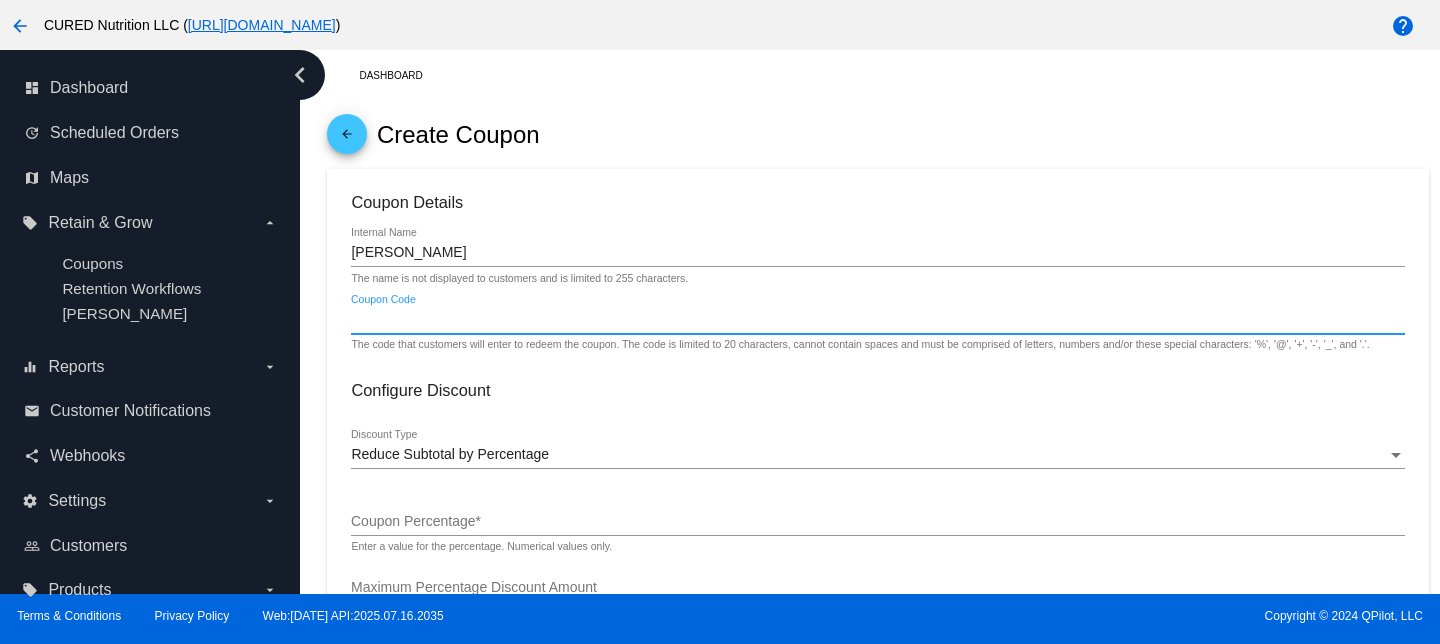 paste on "[PERSON_NAME]" 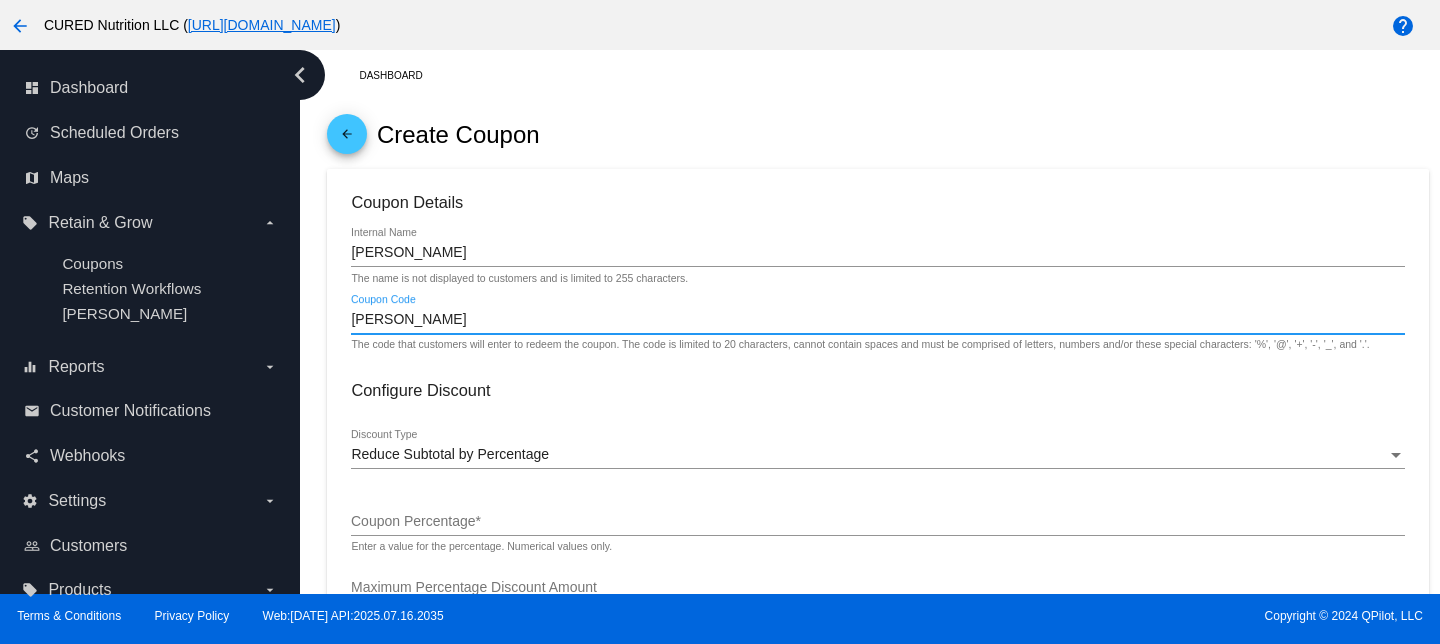 type on "[PERSON_NAME]" 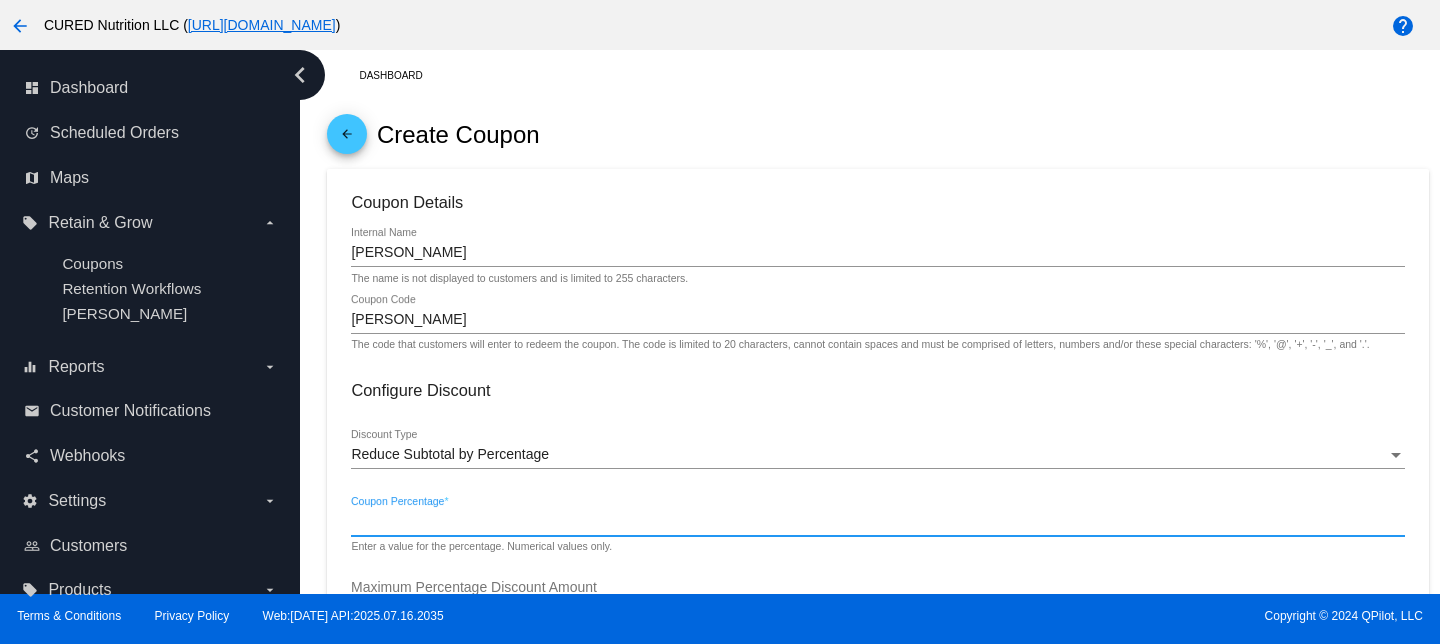 click on "Coupon Percentage  *" at bounding box center (877, 522) 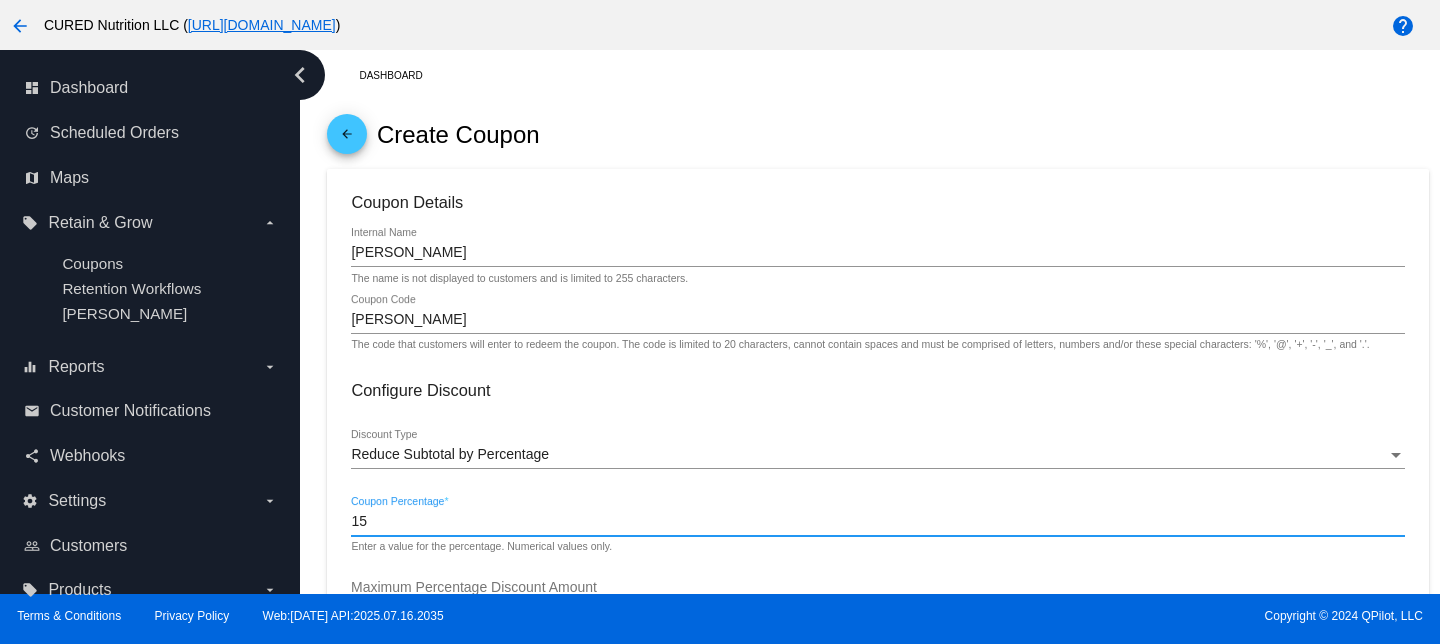 type on "15" 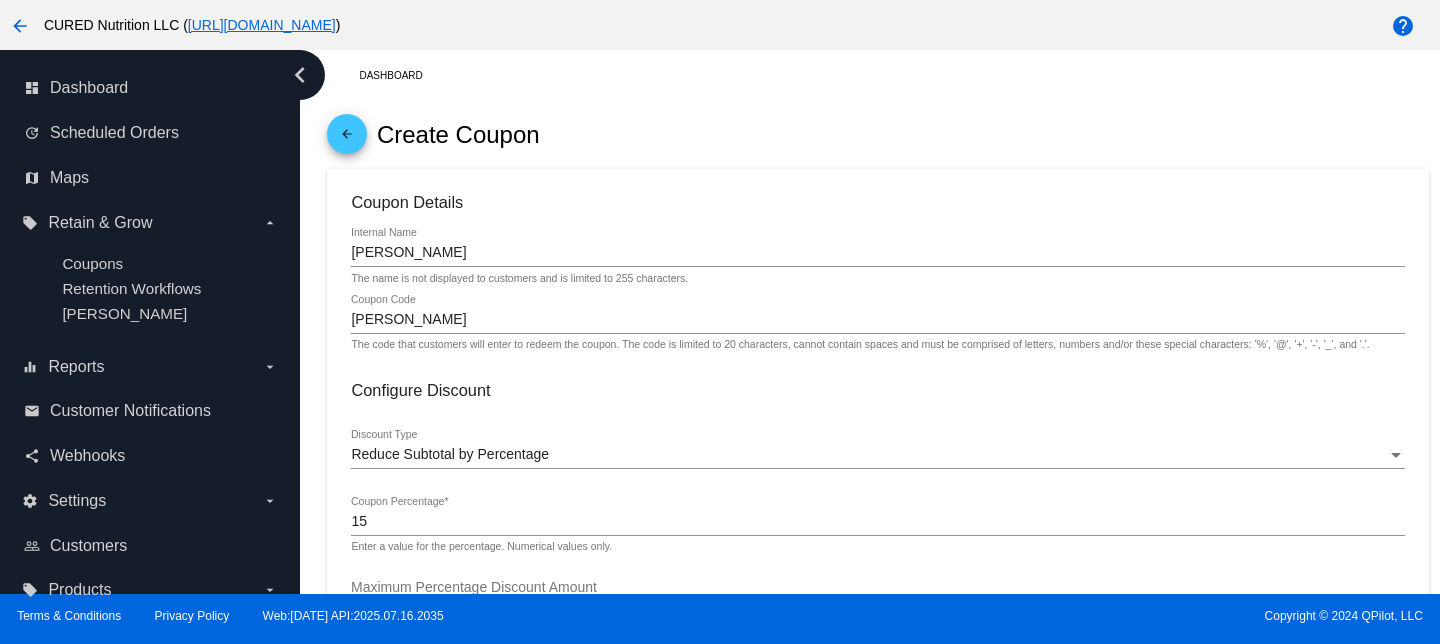 click on "Dashboard
arrow_back
Create Coupon
Coupon Details
[PERSON_NAME]
Internal Name The name is not displayed to customers and is limited to 255 characters.
[PERSON_NAME] Code The code that customers will enter to redeem the coupon. The code is limited to 20 characters, cannot contain spaces and must be comprised of letters, numbers and/or these special characters: '%',
'@', '+', '-', '_', and '.'.
Configure Discount
Reduce Subtotal by Percentage
Discount Type
15
Coupon Percentage  * Enter a value for the percentage. Numerical values only.
Maximum Percentage Discount Amount Enter a maximum amount for the percentage discount. Leave this blank to allow the percentage discount to increase to any amount." at bounding box center (878, 688) 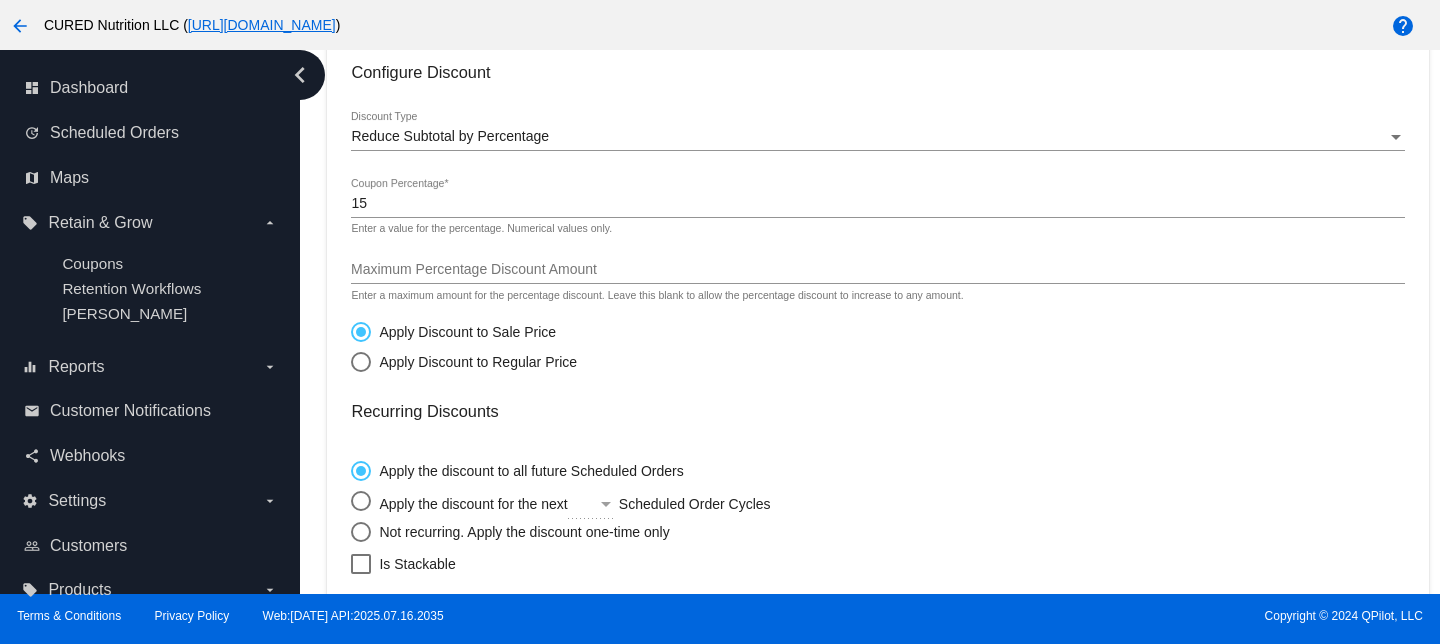 scroll, scrollTop: 741, scrollLeft: 0, axis: vertical 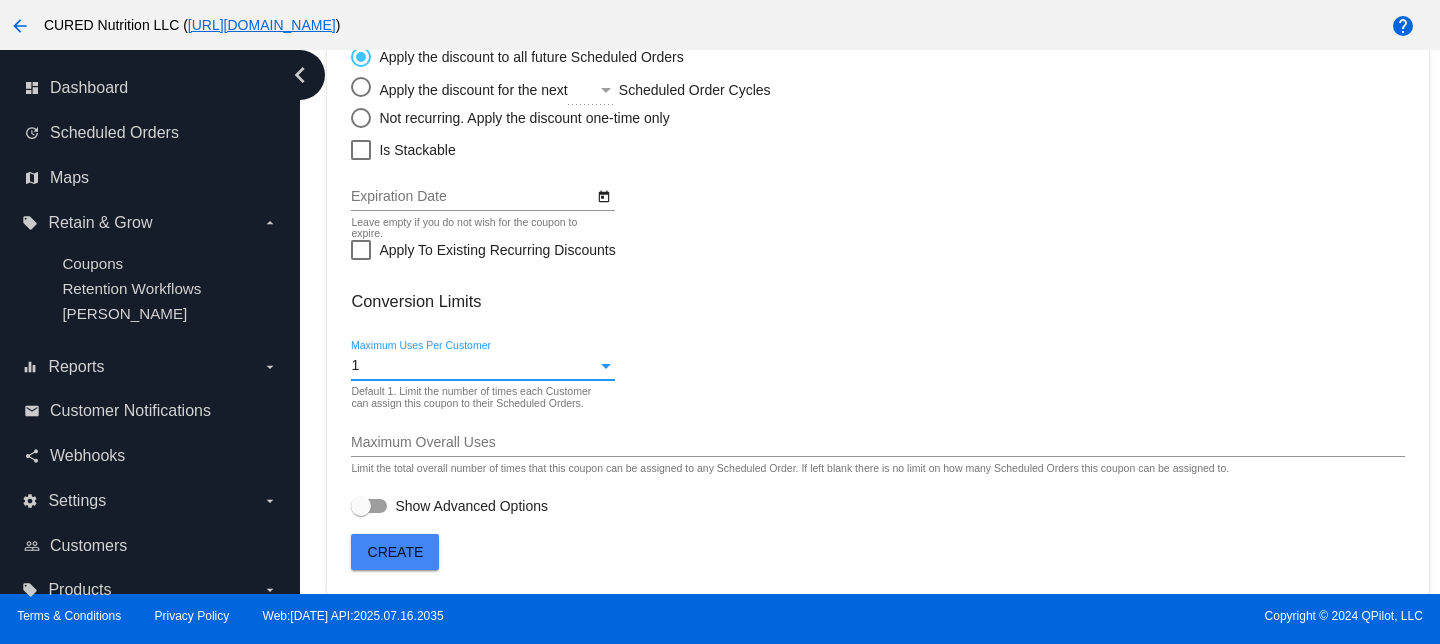 click on "1" at bounding box center (473, 366) 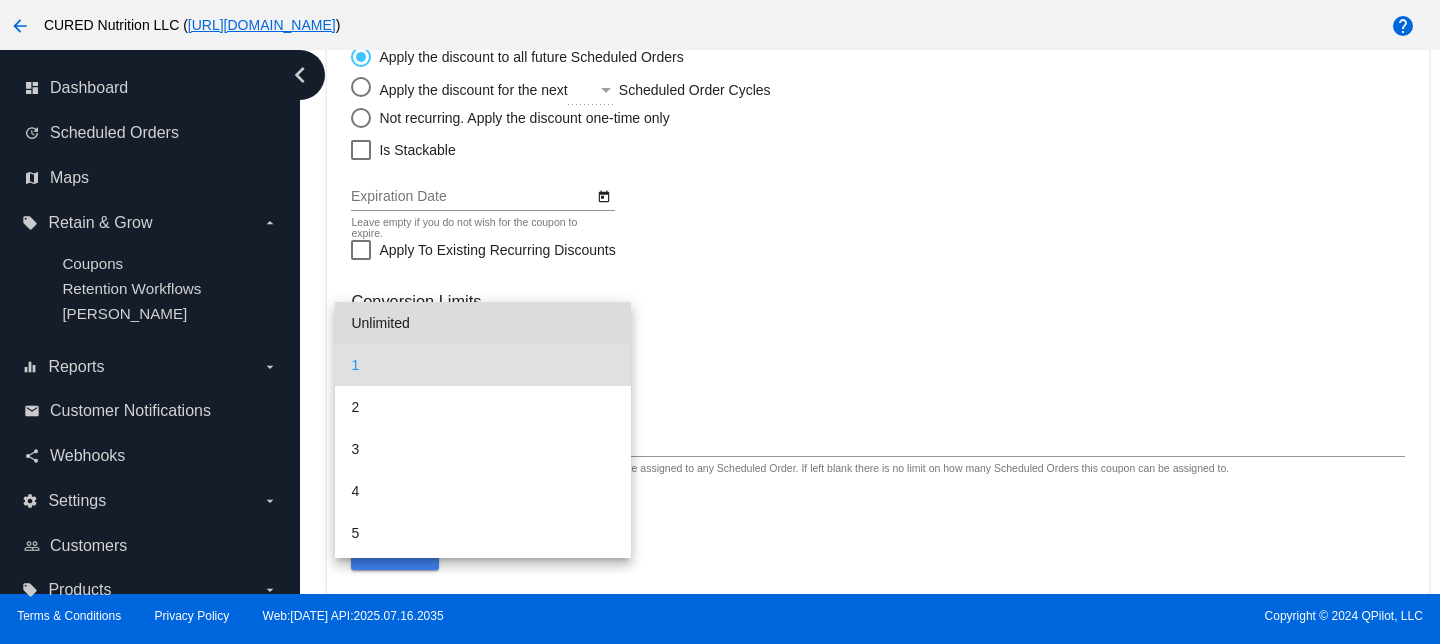 click on "Unlimited" at bounding box center (482, 323) 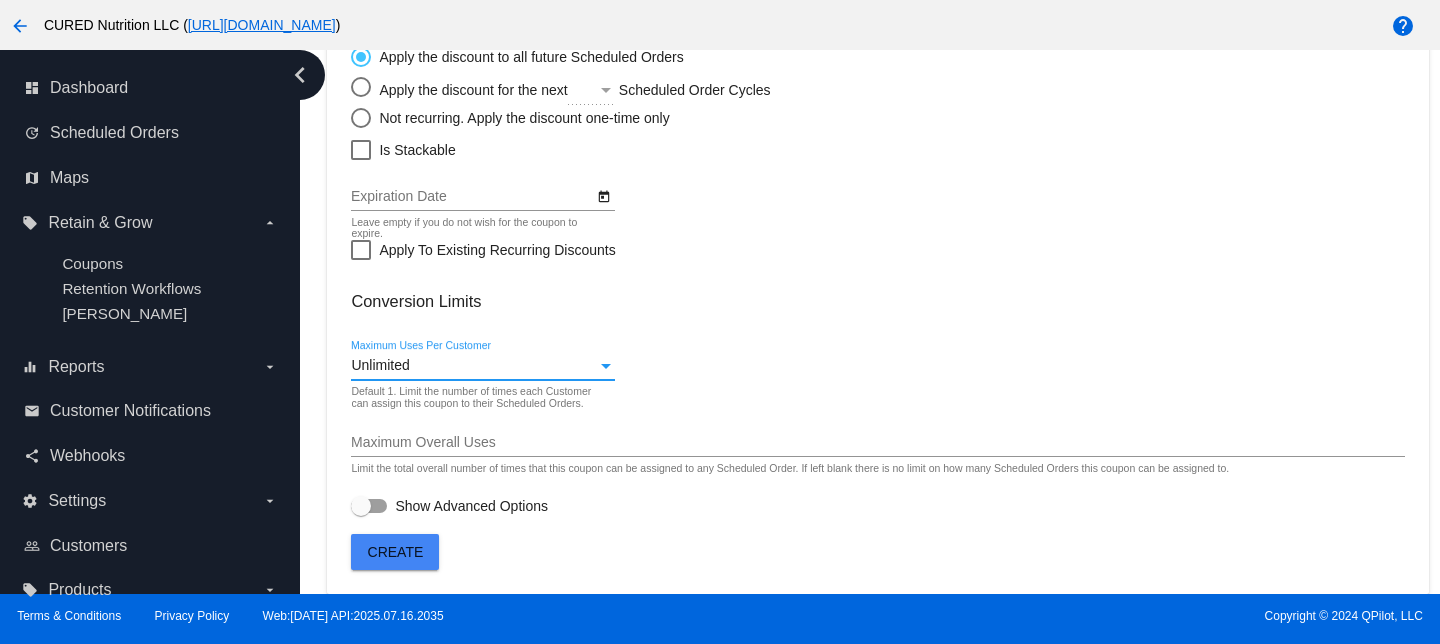 click on "Create" 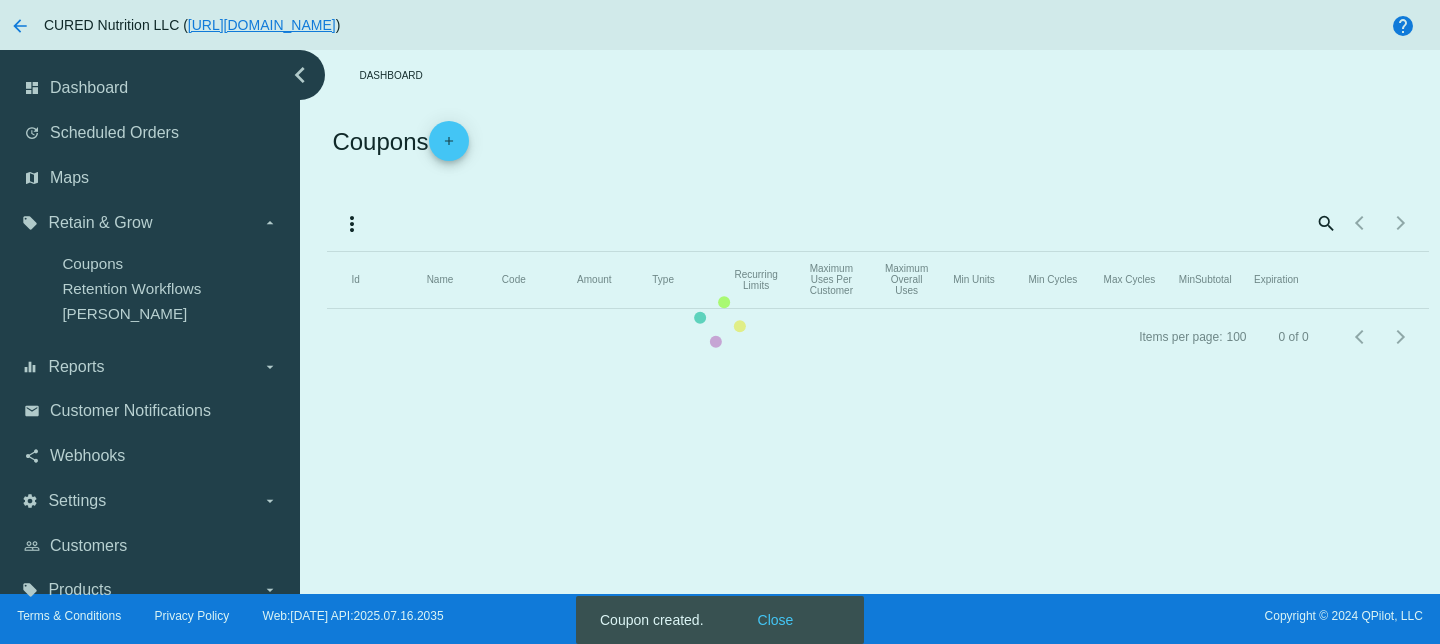 scroll, scrollTop: 0, scrollLeft: 0, axis: both 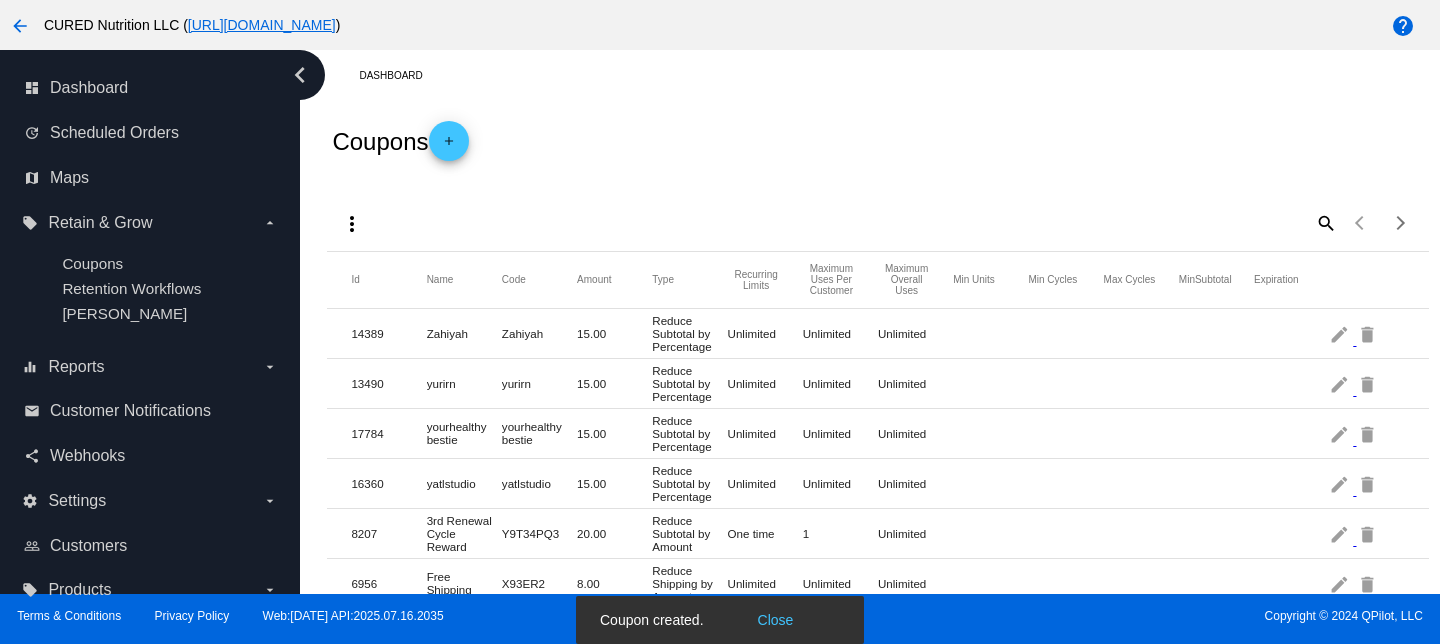 click on "add" 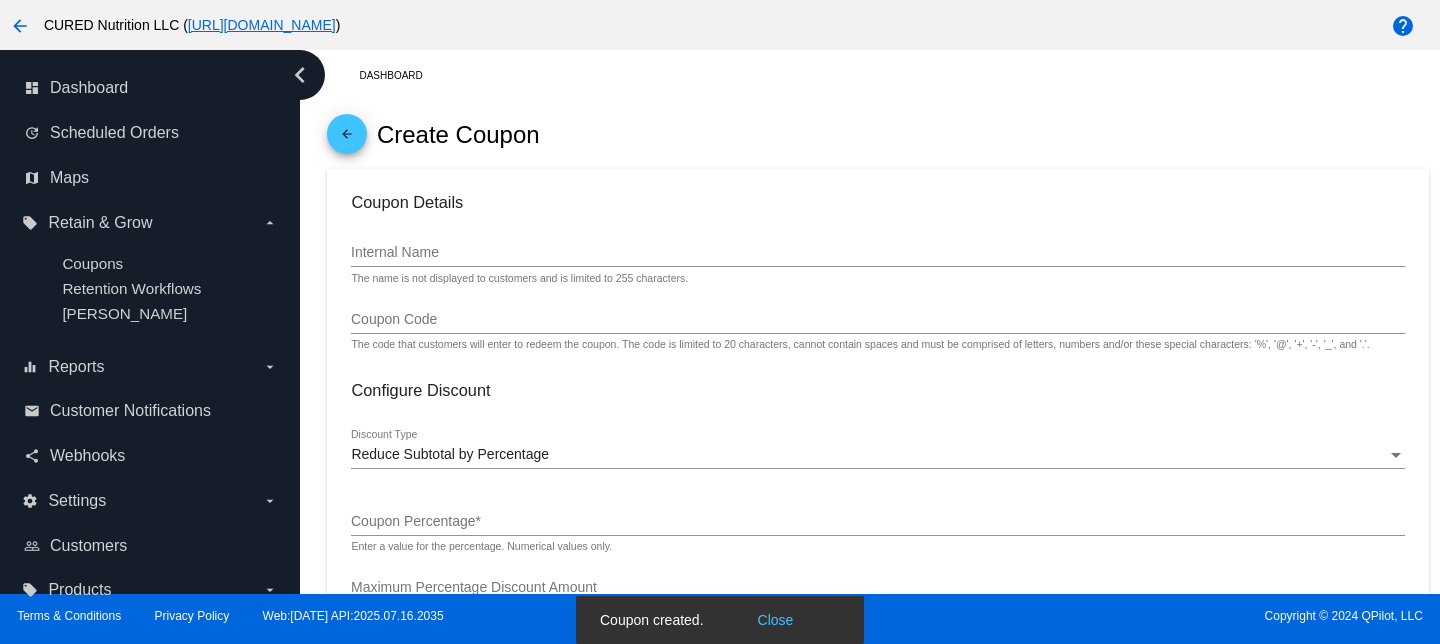 click on "Internal Name" 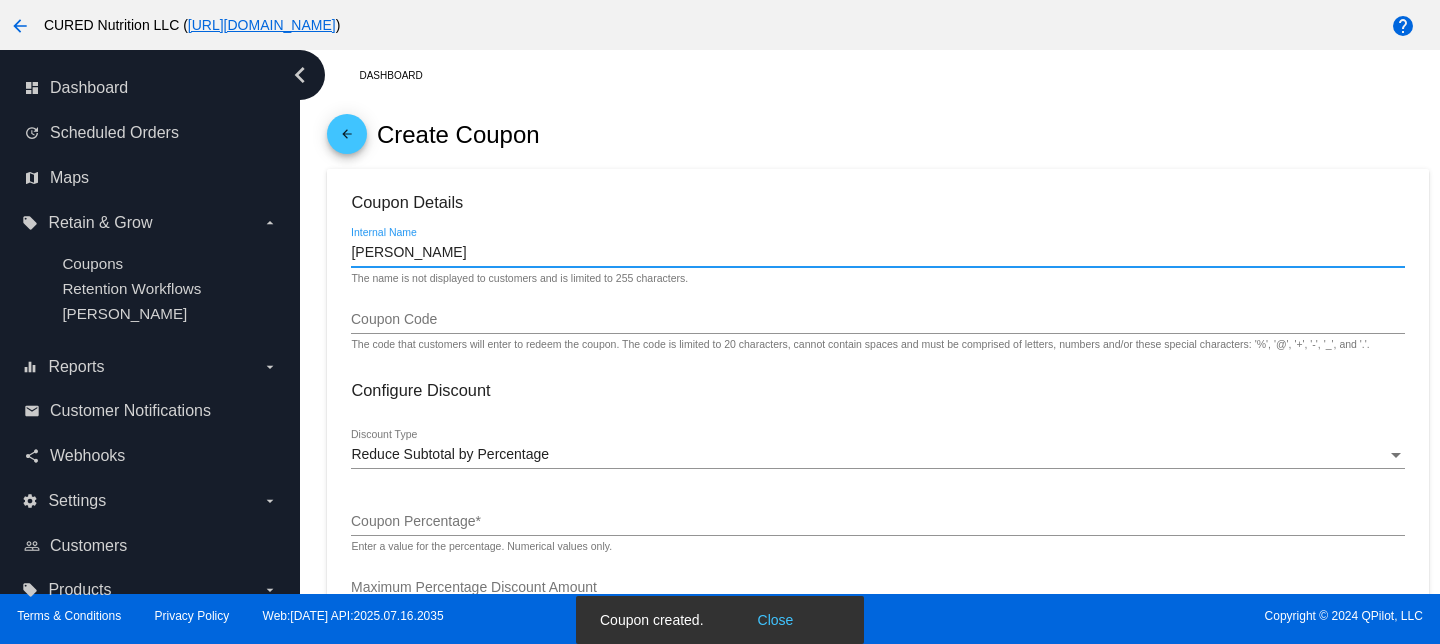 type on "[PERSON_NAME]" 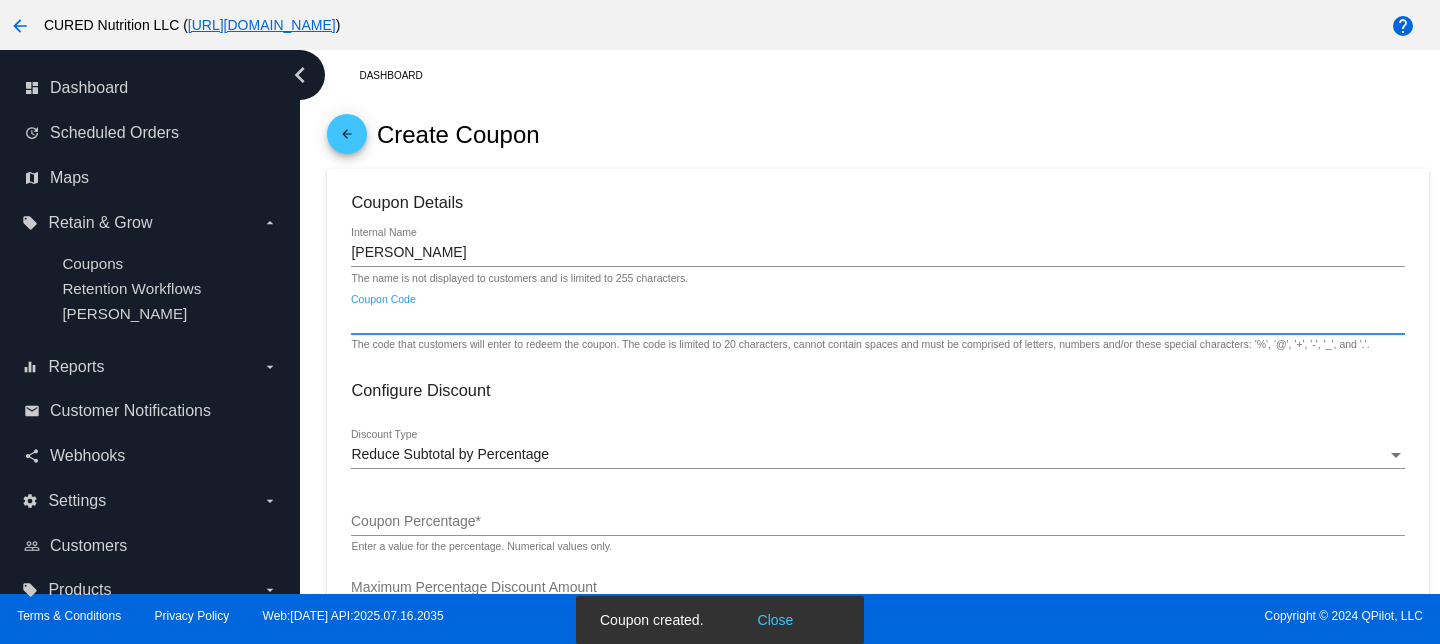 paste on "[PERSON_NAME]" 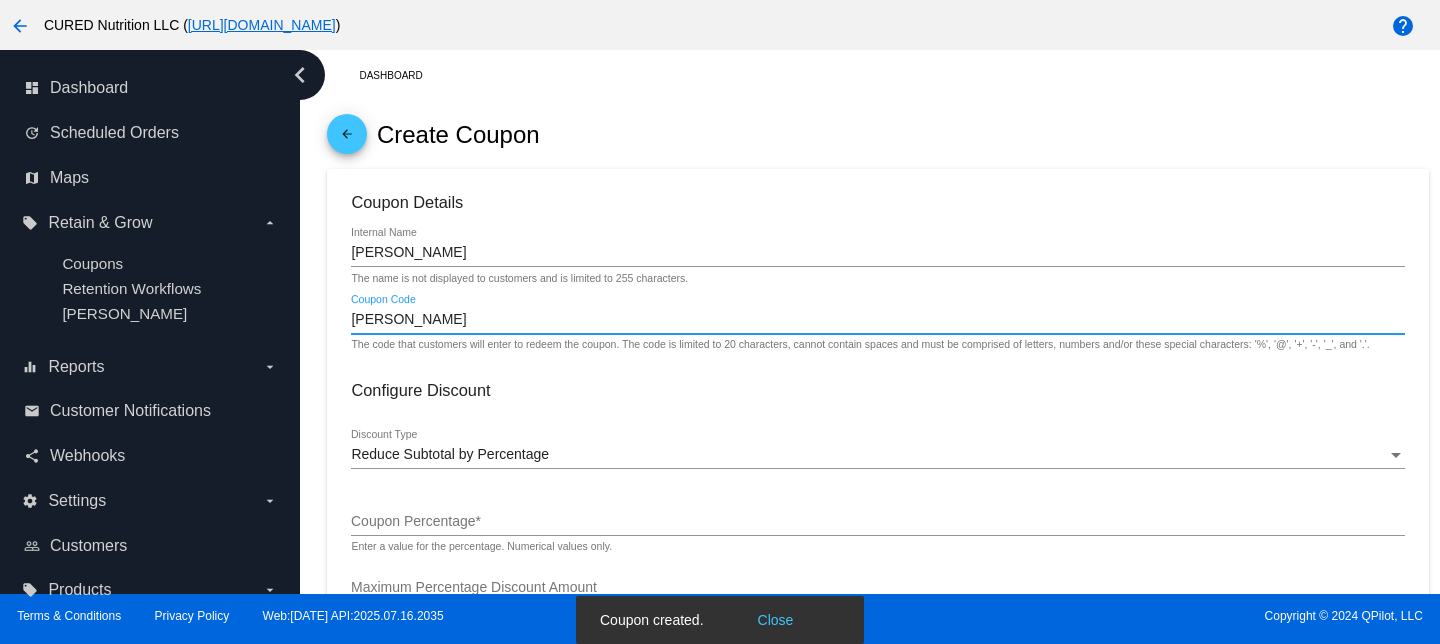 type on "[PERSON_NAME]" 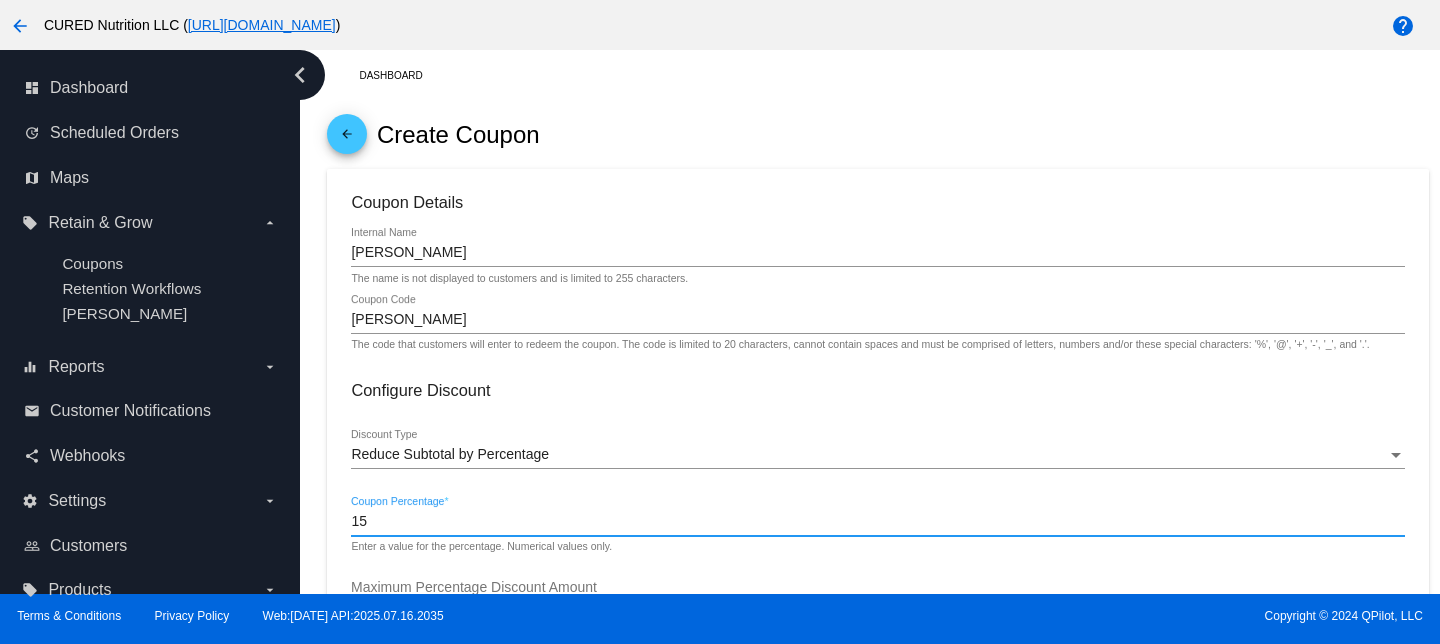 type on "15" 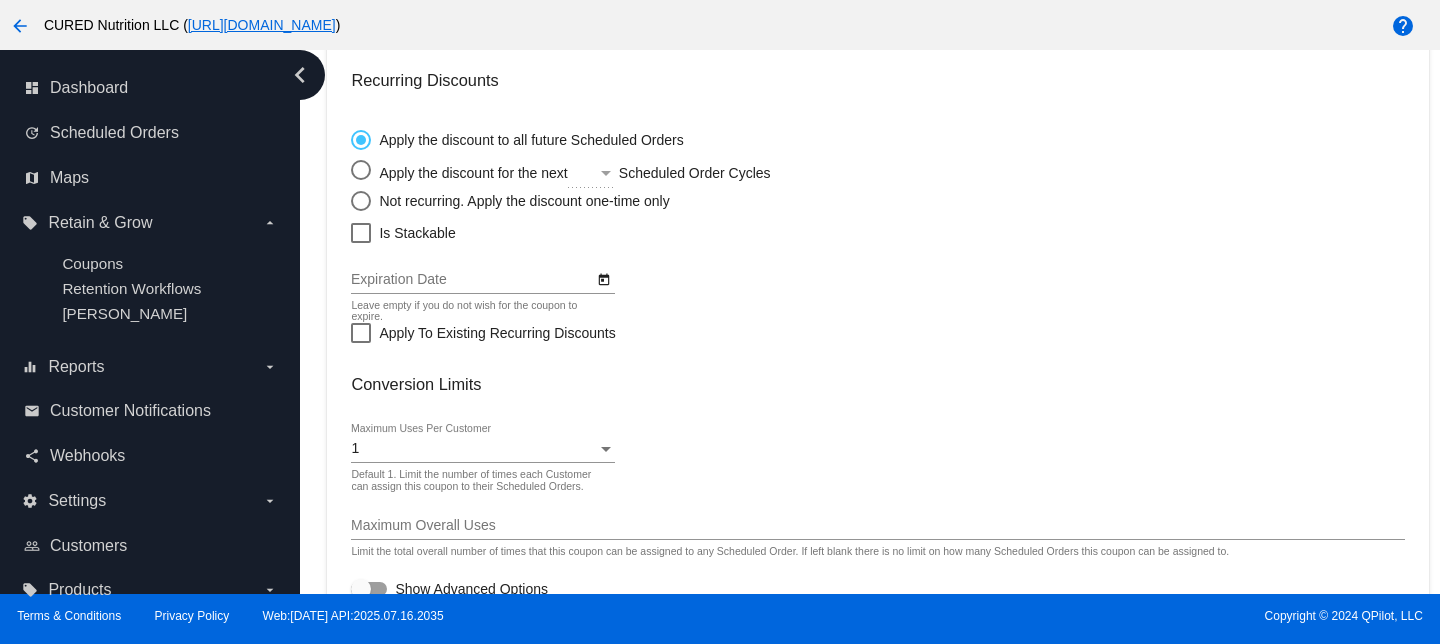scroll, scrollTop: 741, scrollLeft: 0, axis: vertical 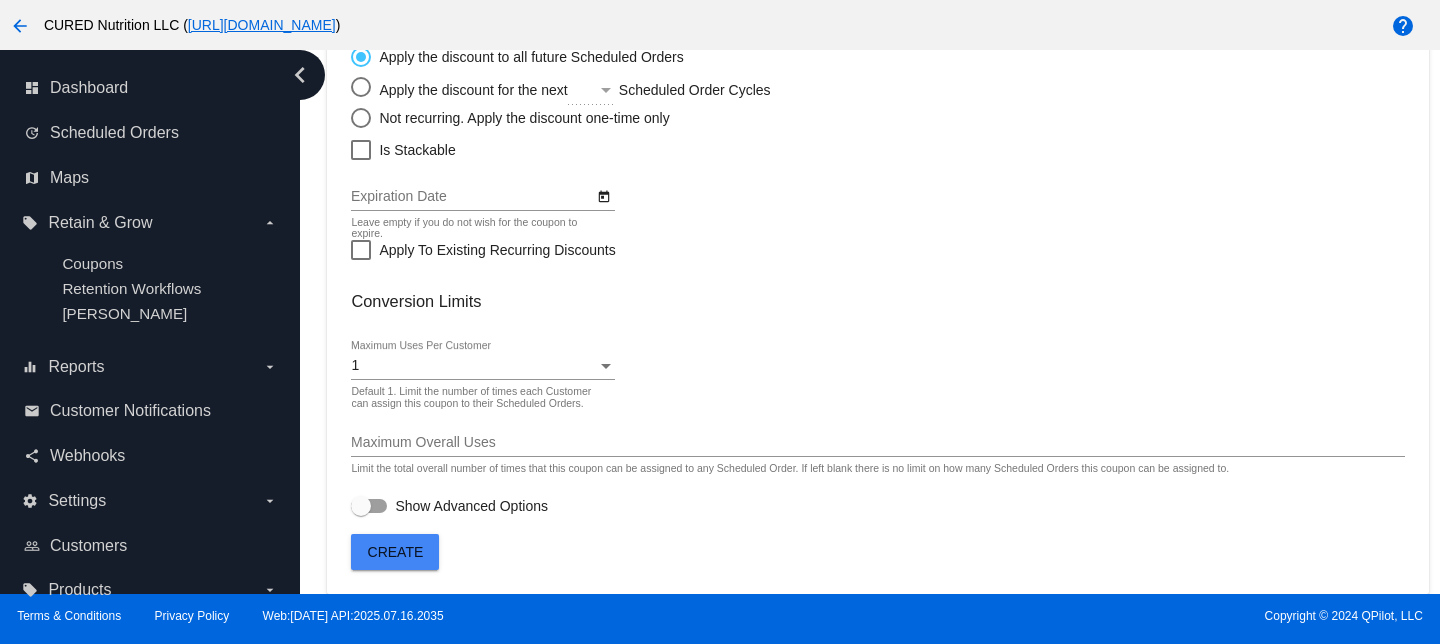 click on "Default 1. Limit the number of times each Customer can assign this coupon to their Scheduled Orders." at bounding box center [477, 398] 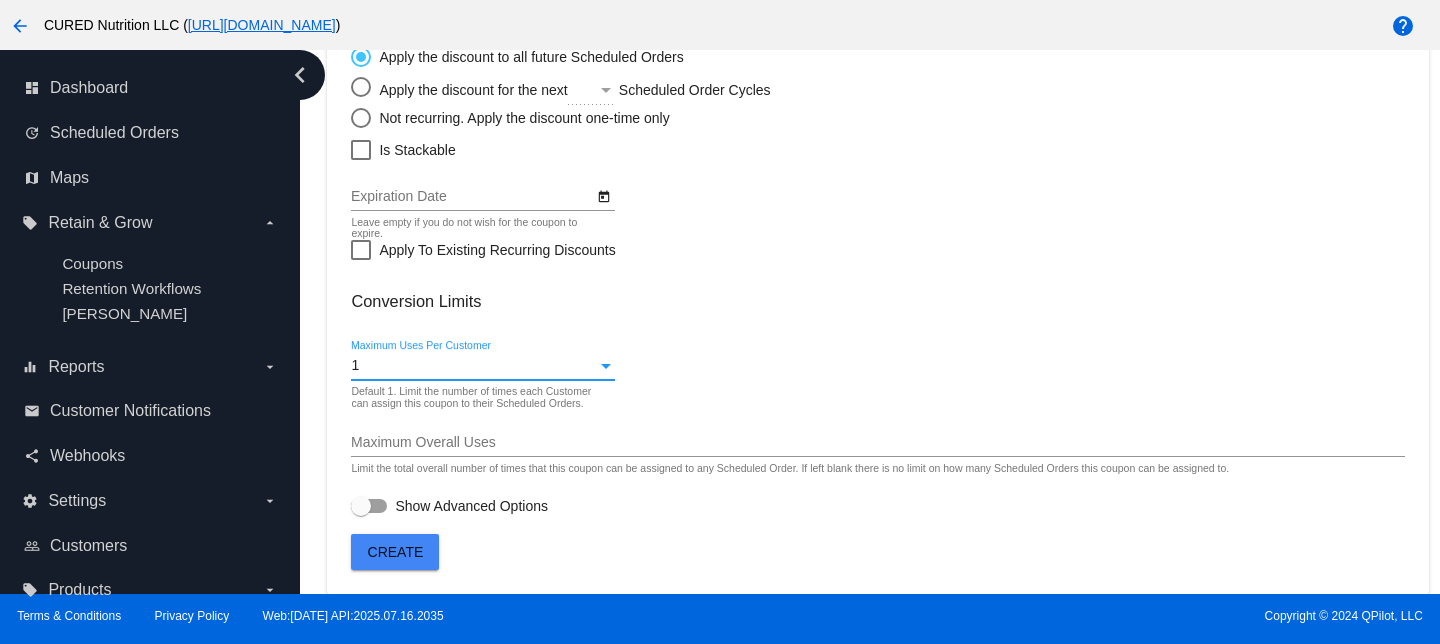 click on "1" at bounding box center (473, 366) 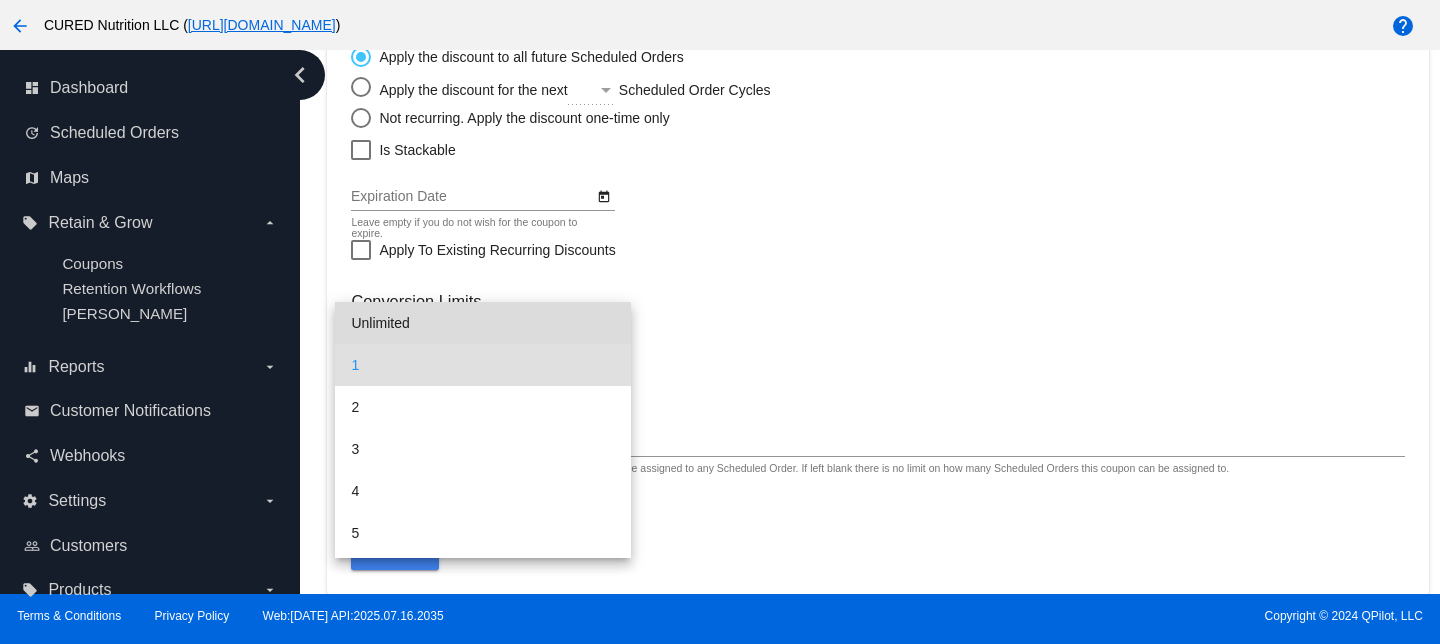 click on "Unlimited" at bounding box center [482, 323] 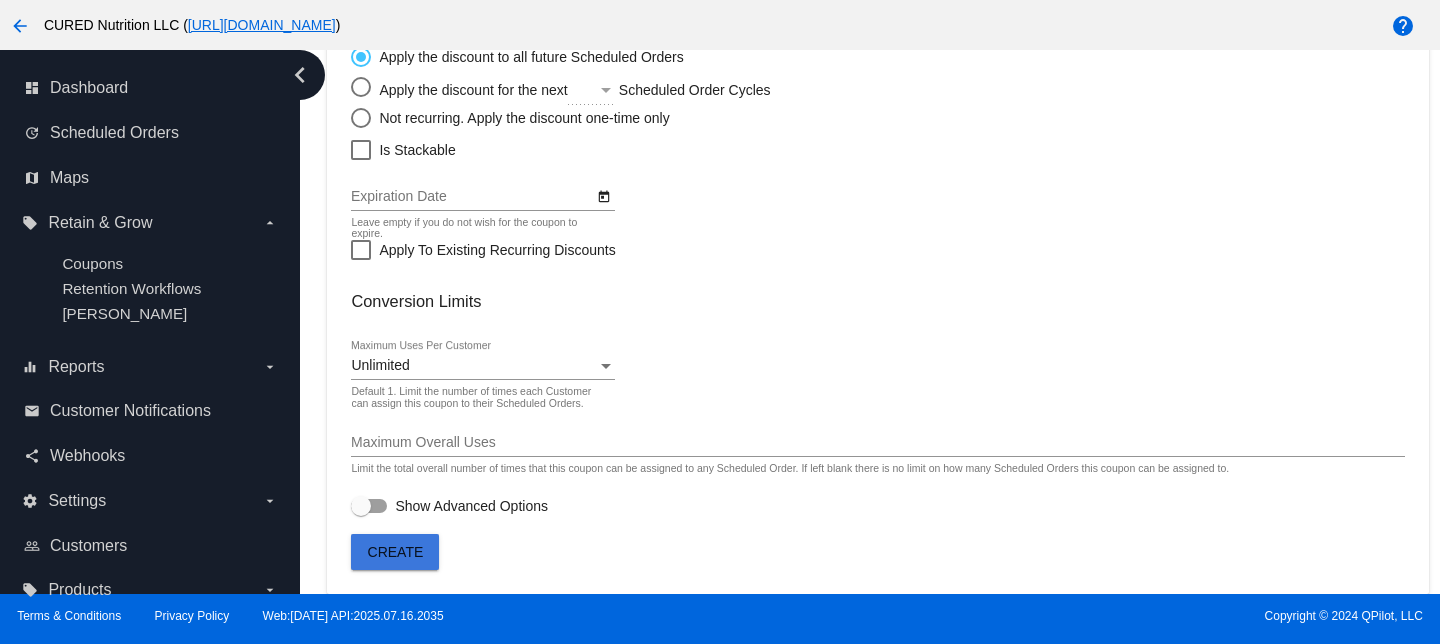 click on "Create" 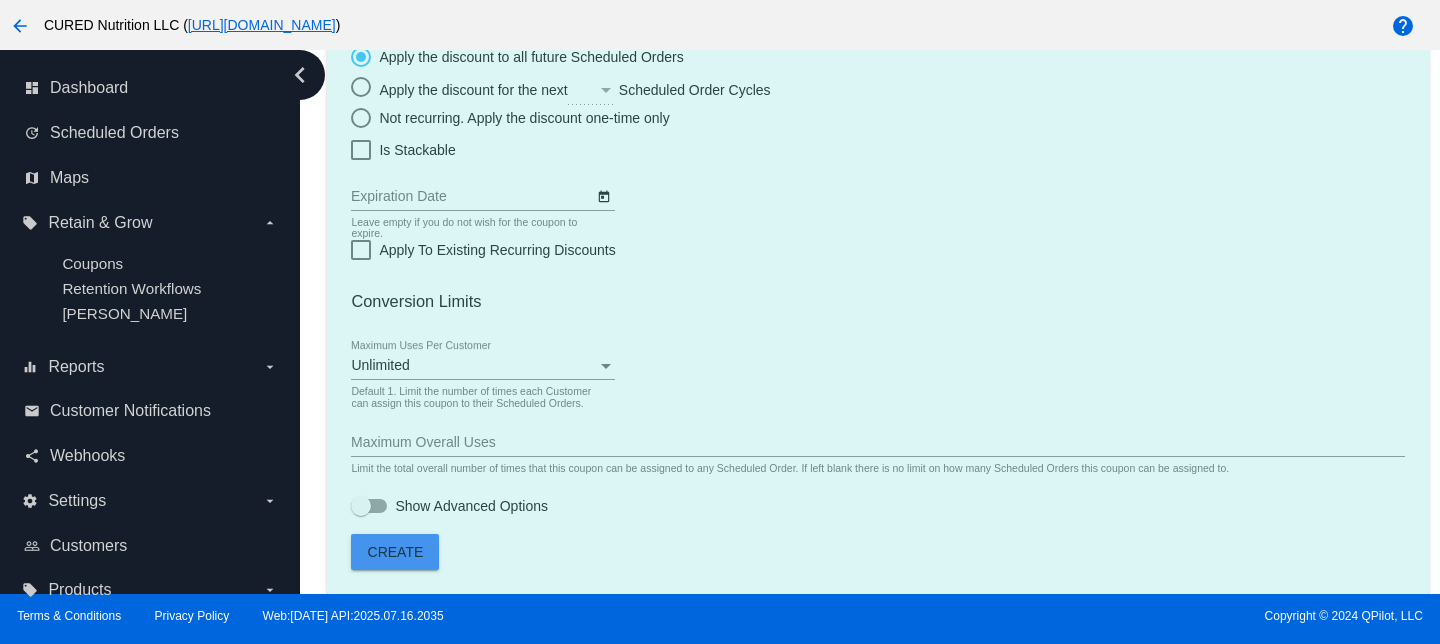 scroll, scrollTop: 0, scrollLeft: 0, axis: both 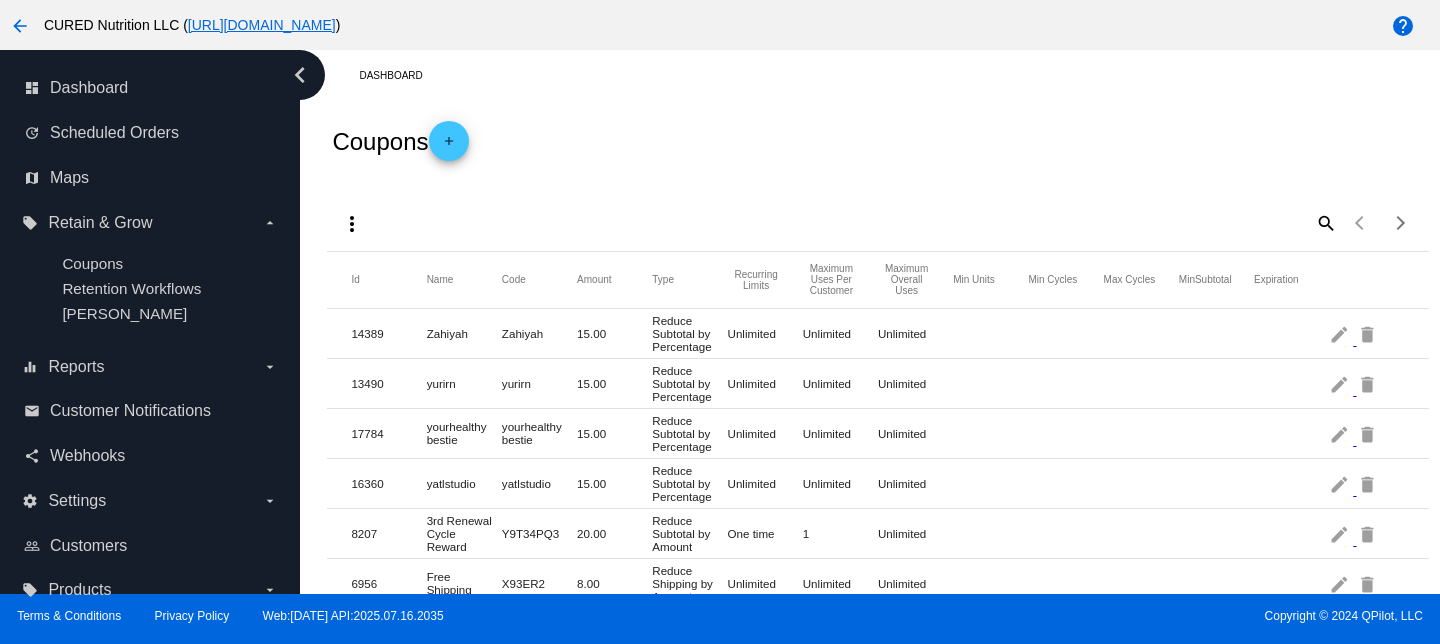 click on "Coupons
add" 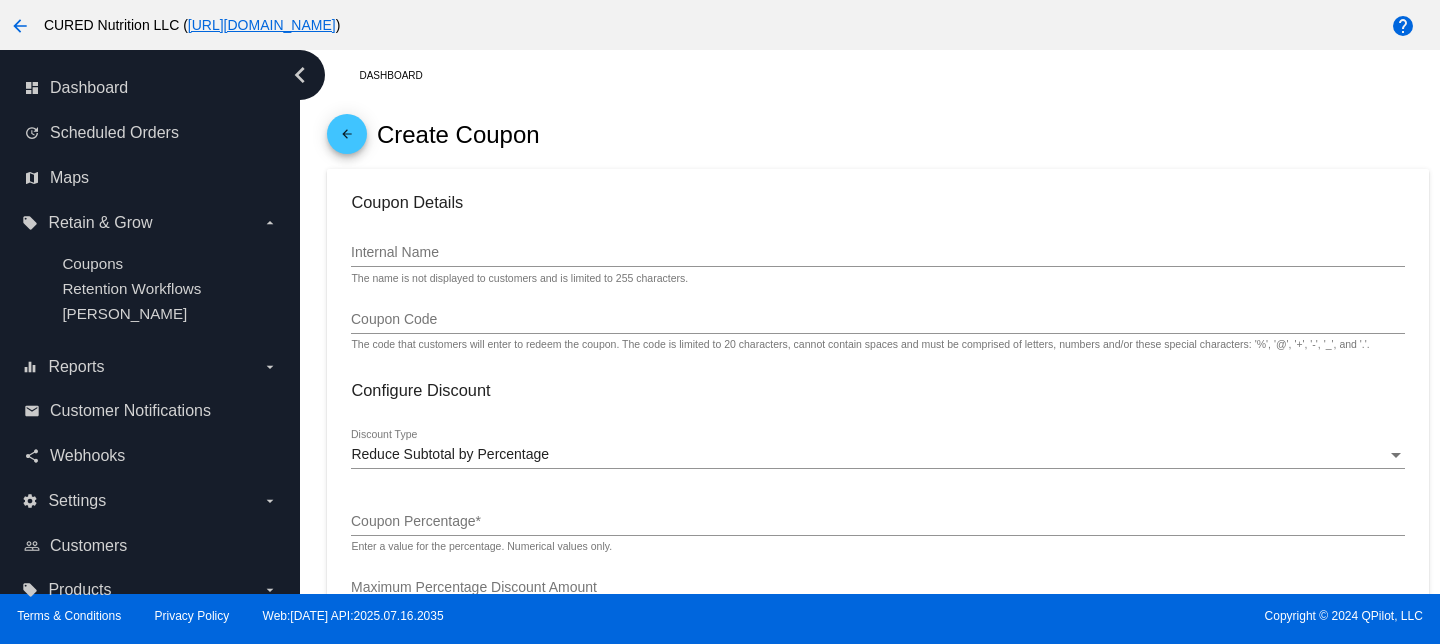 click on "Internal Name" at bounding box center [877, 253] 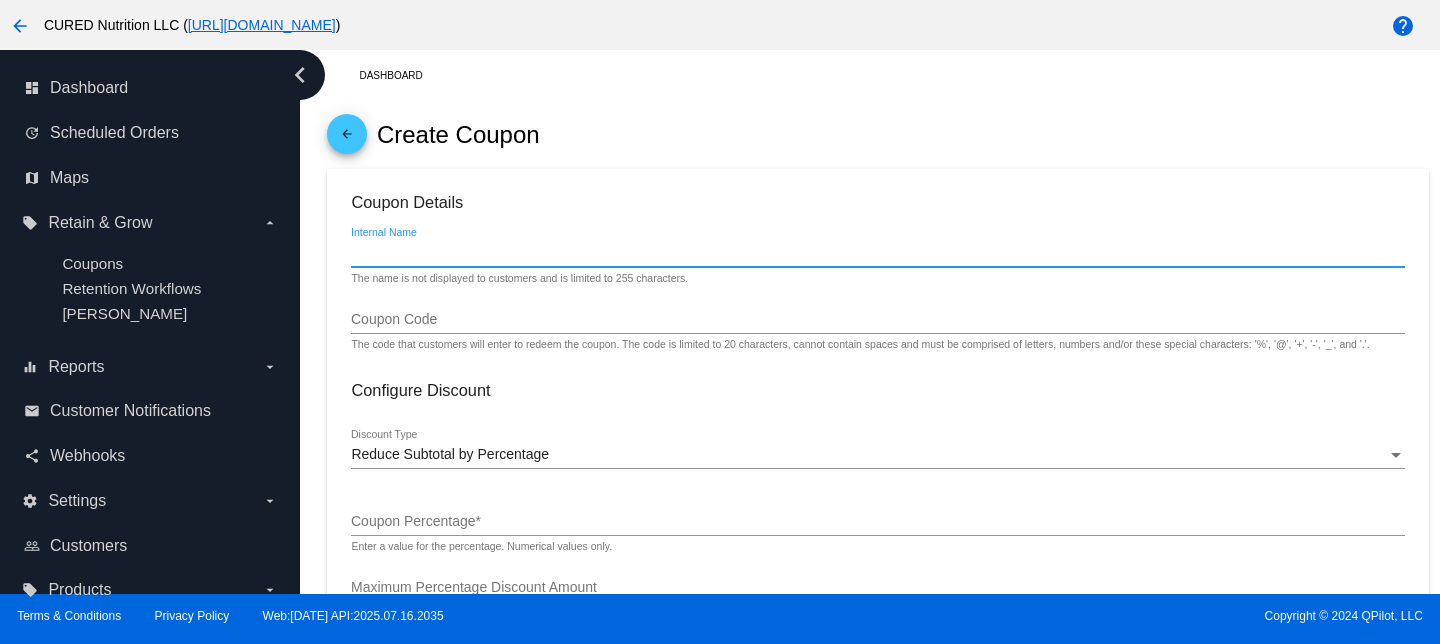 paste on "insane" 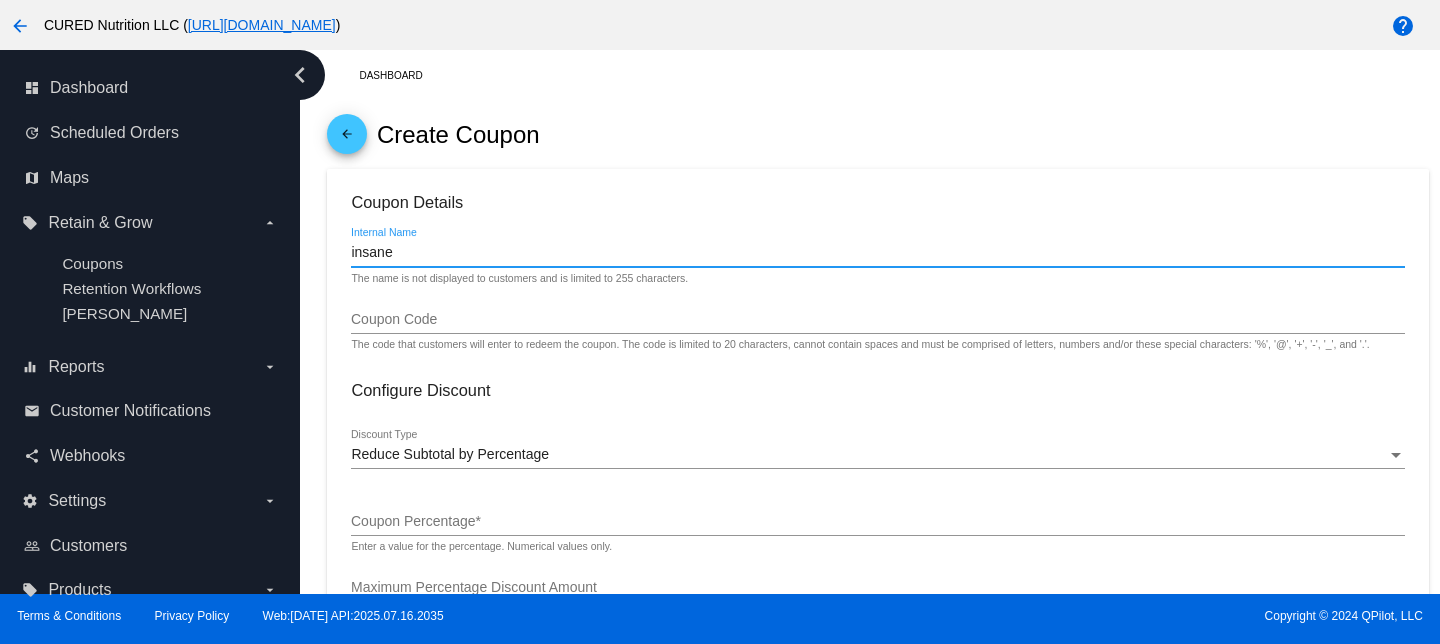 type on "insane" 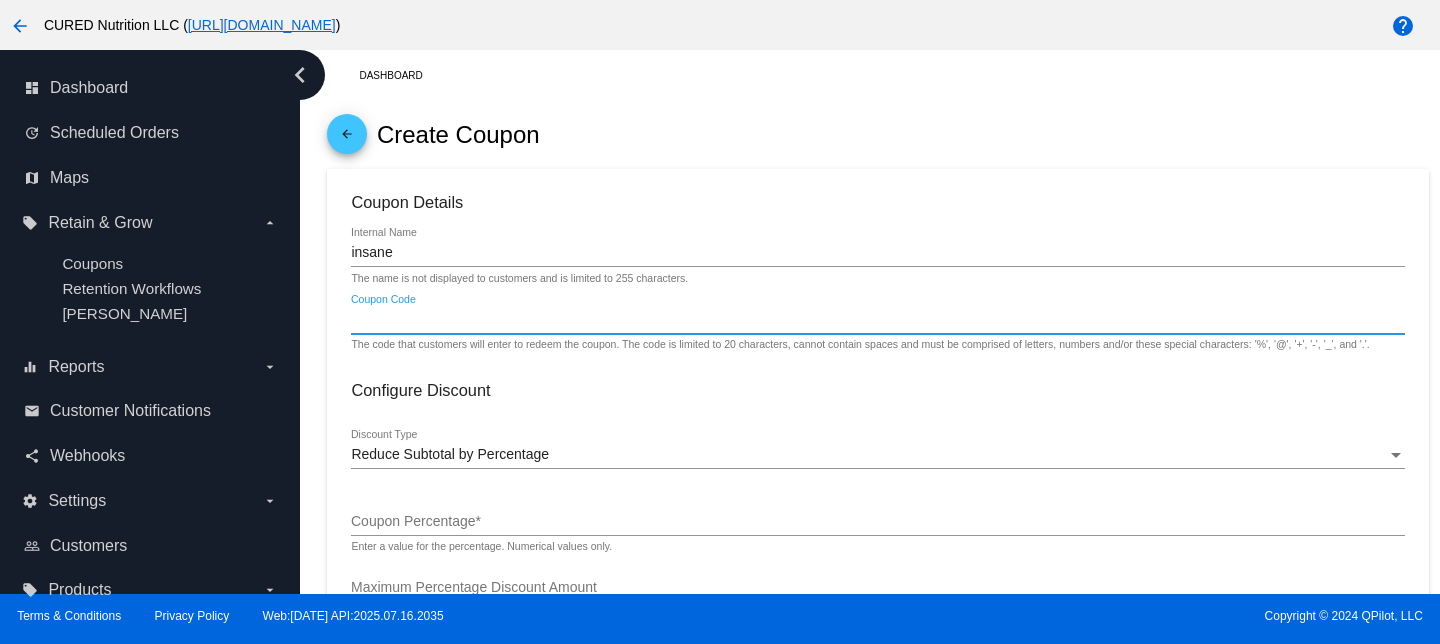 click on "Coupon Code" at bounding box center (877, 320) 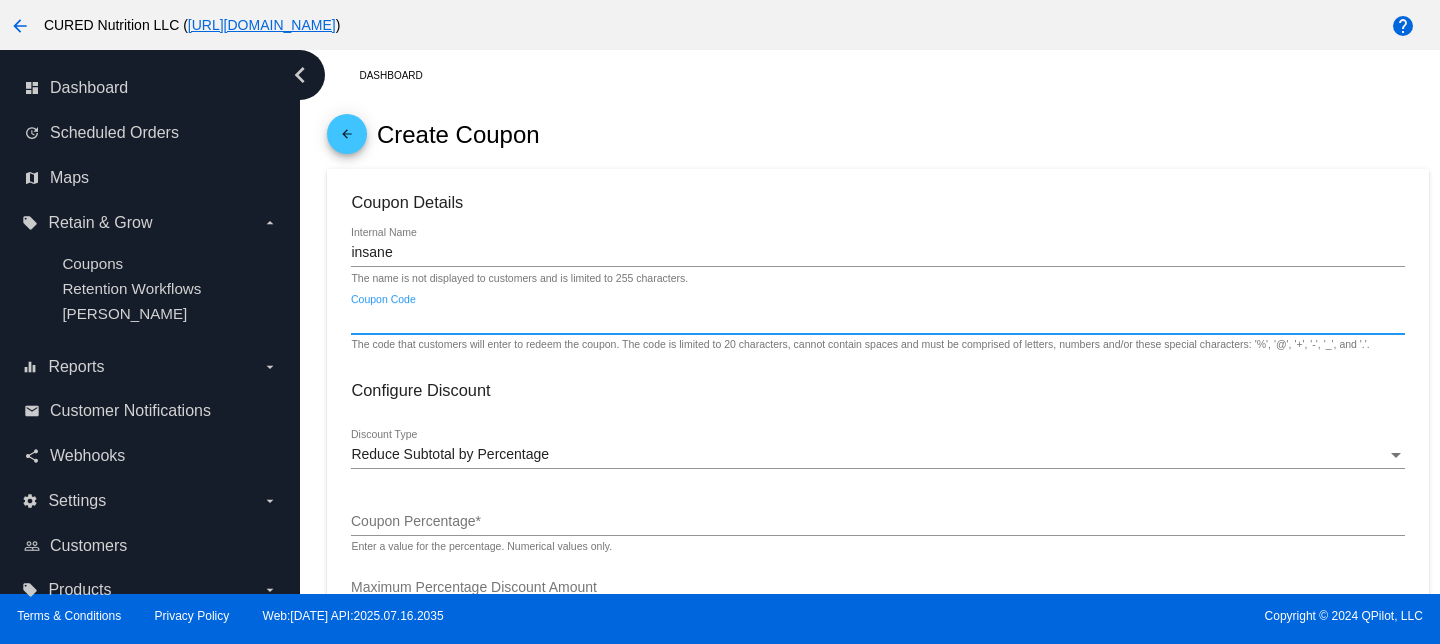 paste on "insane" 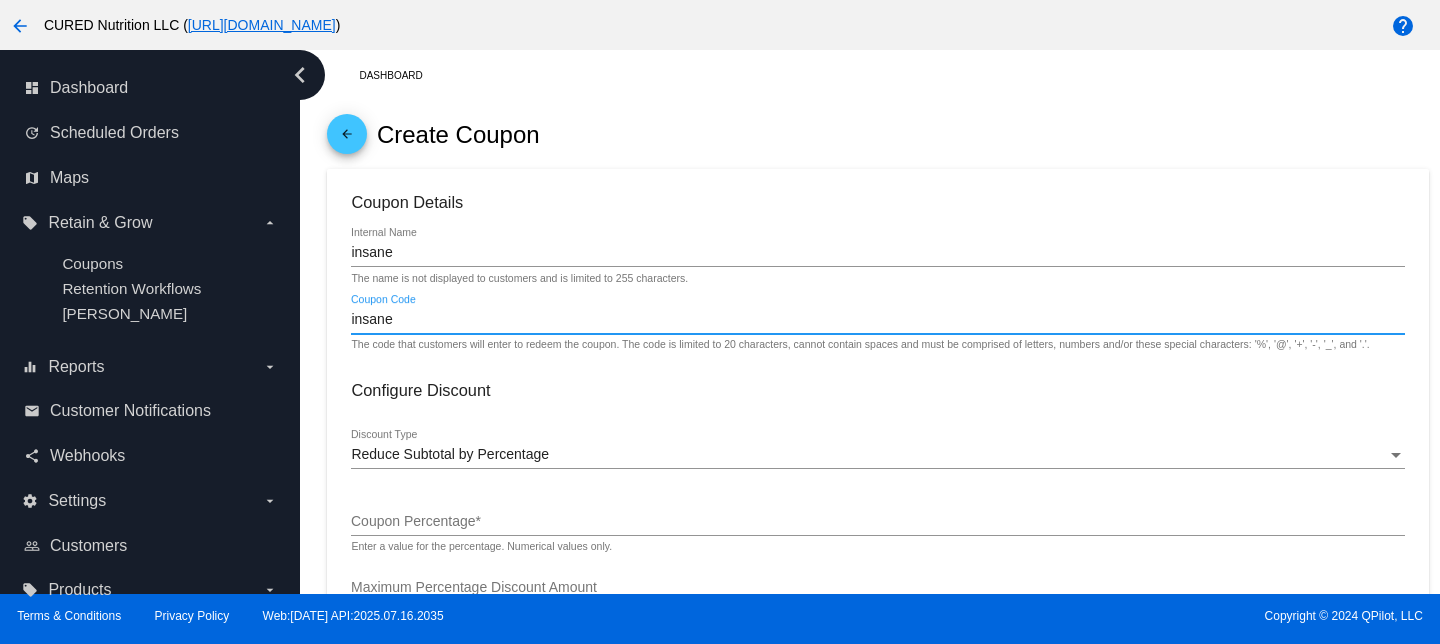 type on "insane" 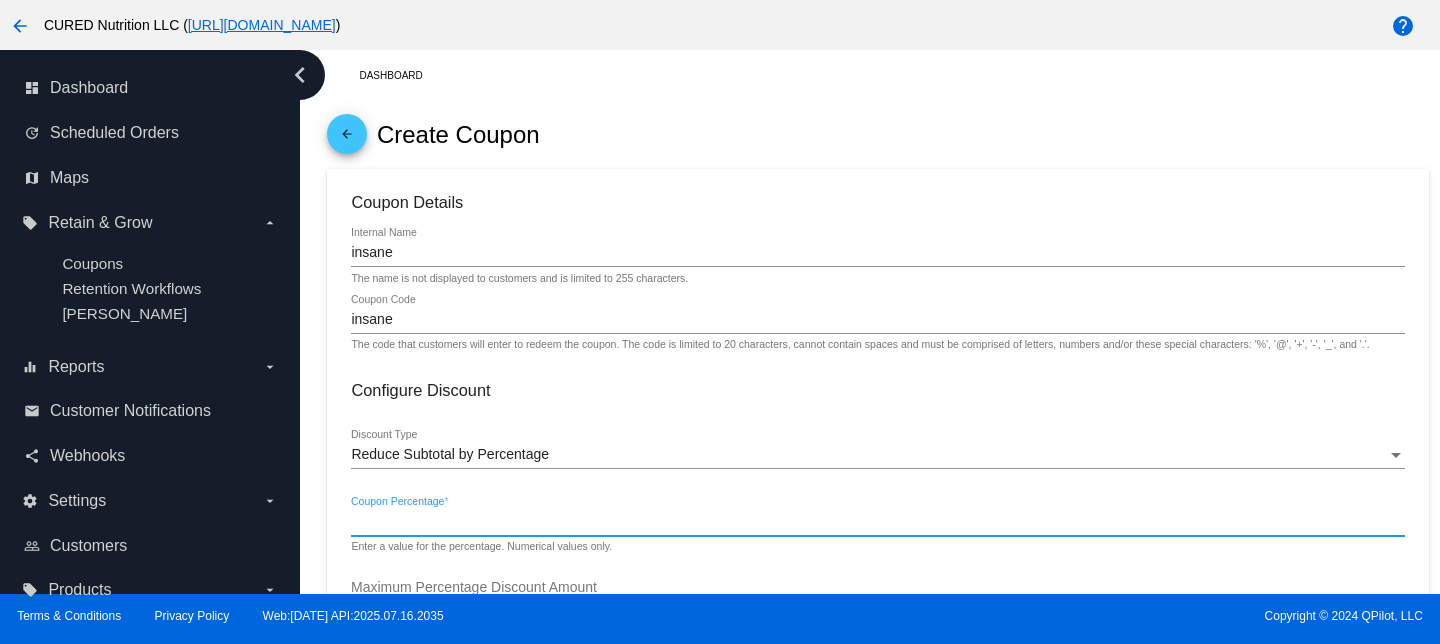 click on "Coupon Percentage  *" at bounding box center (877, 522) 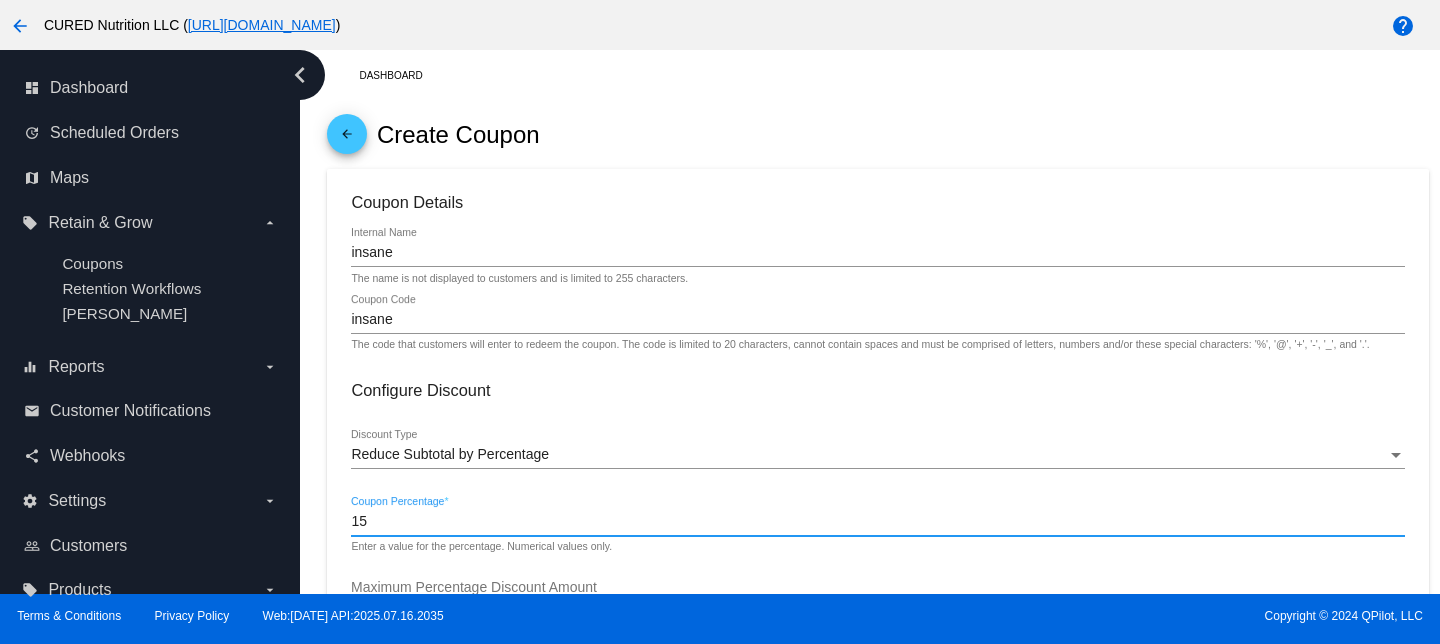 type on "15" 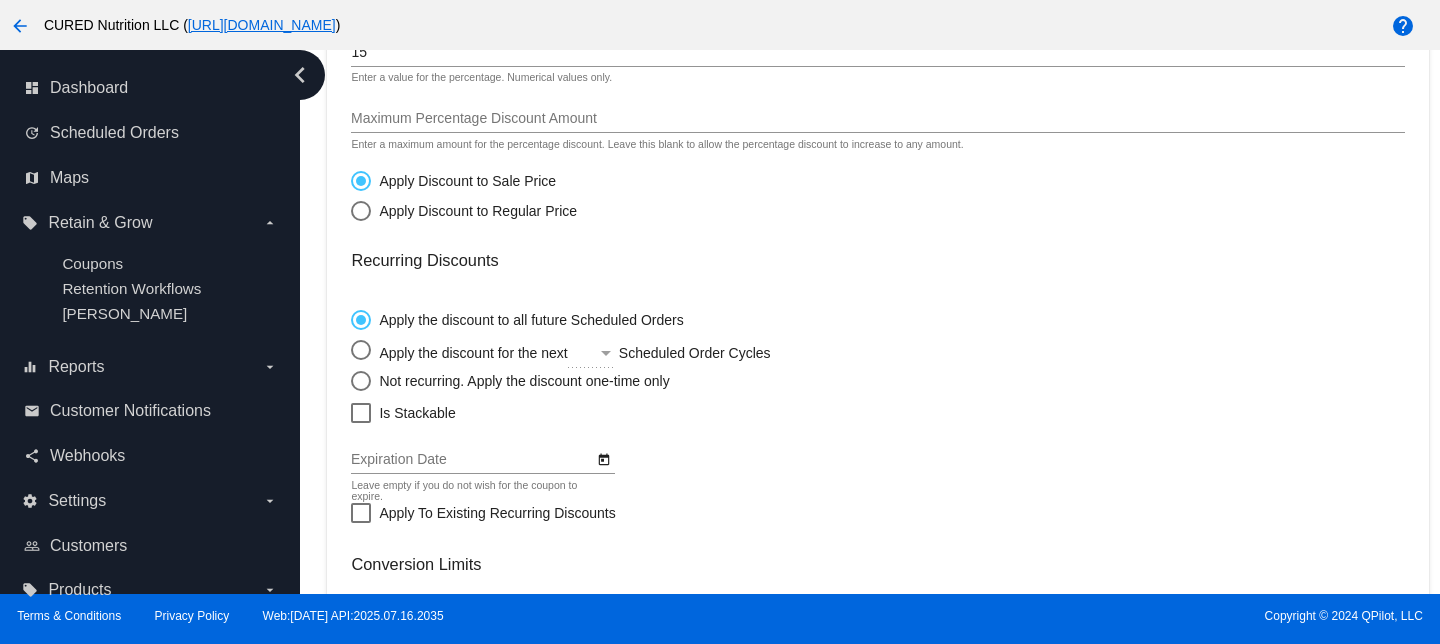 scroll, scrollTop: 741, scrollLeft: 0, axis: vertical 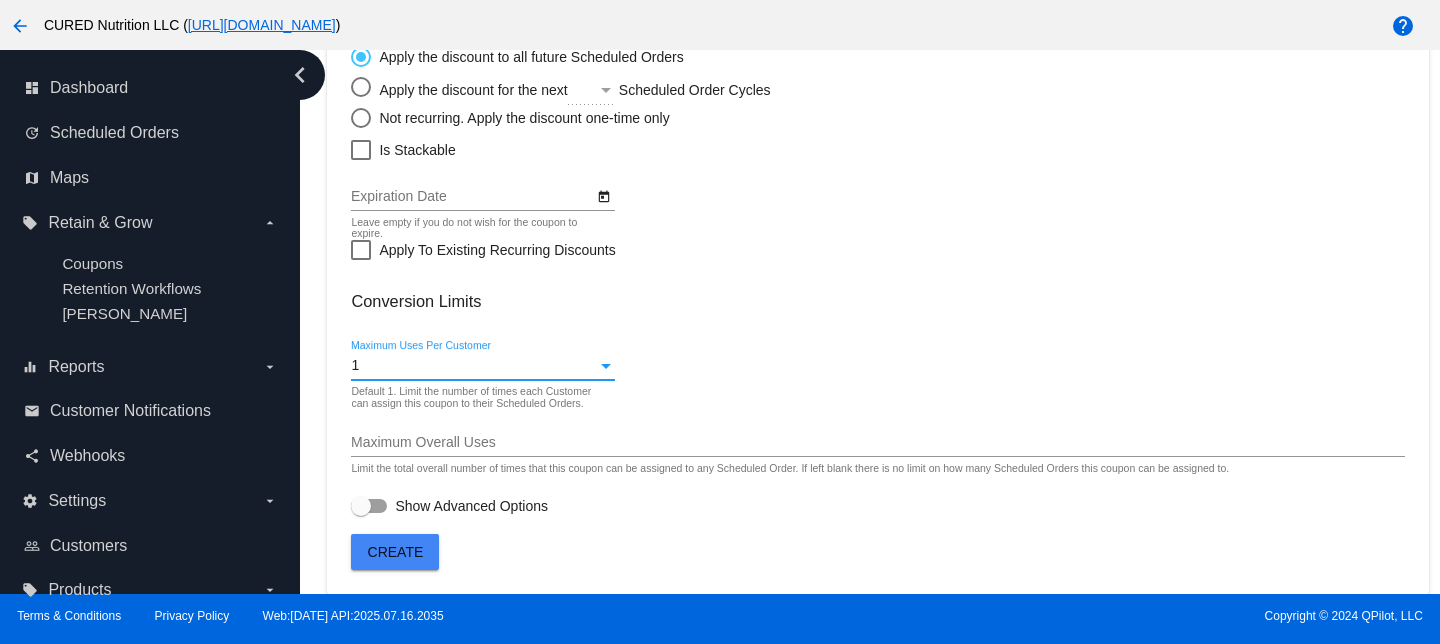 click on "1" at bounding box center [473, 366] 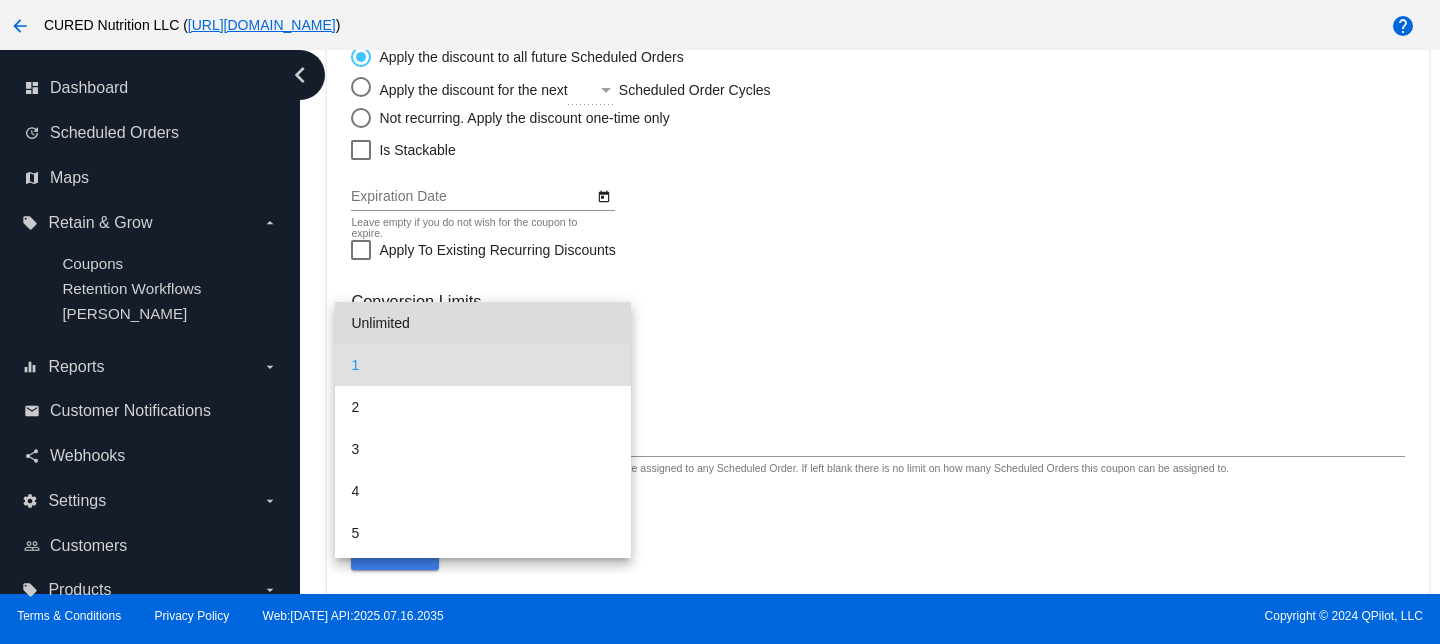 click on "Unlimited" at bounding box center (482, 323) 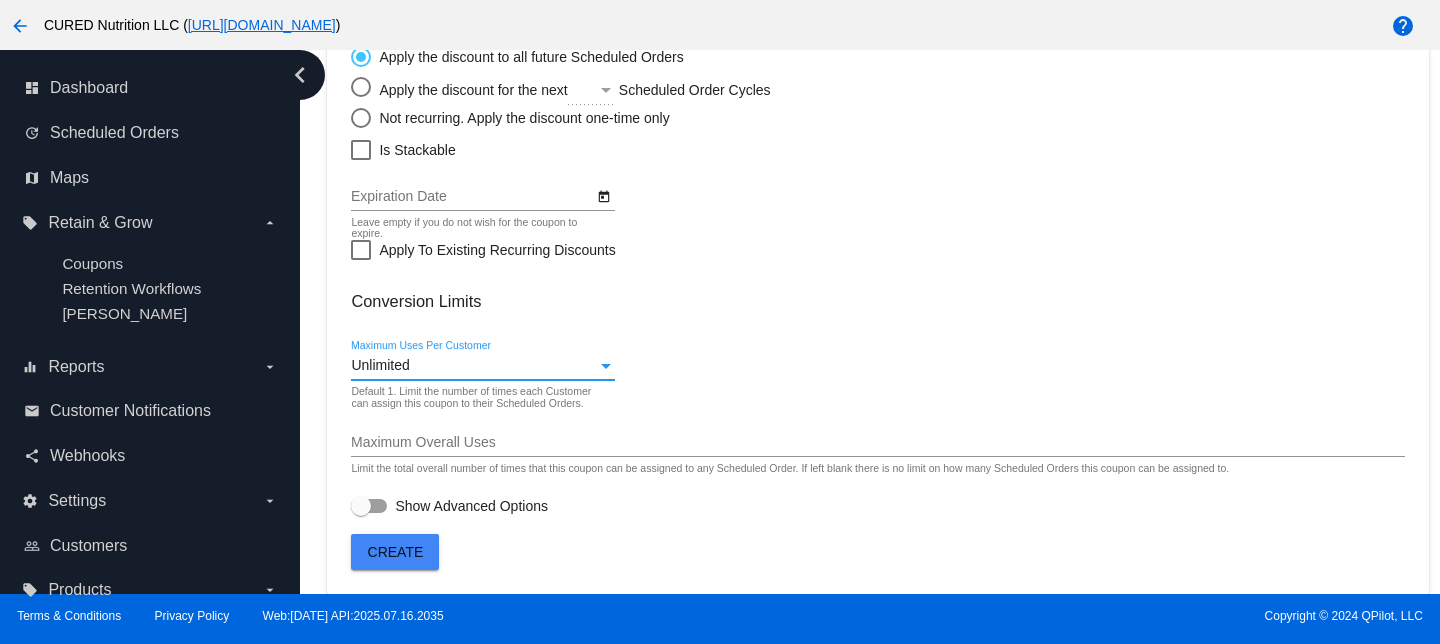 click on "Create" 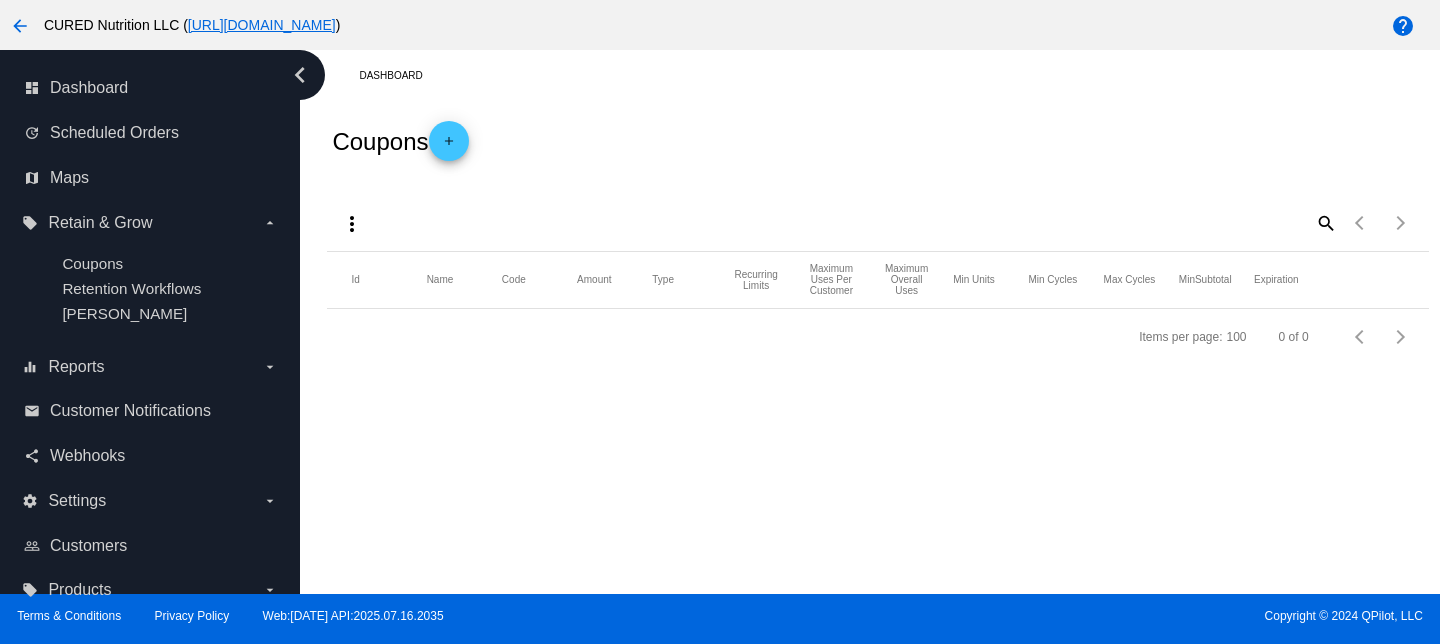 scroll, scrollTop: 0, scrollLeft: 0, axis: both 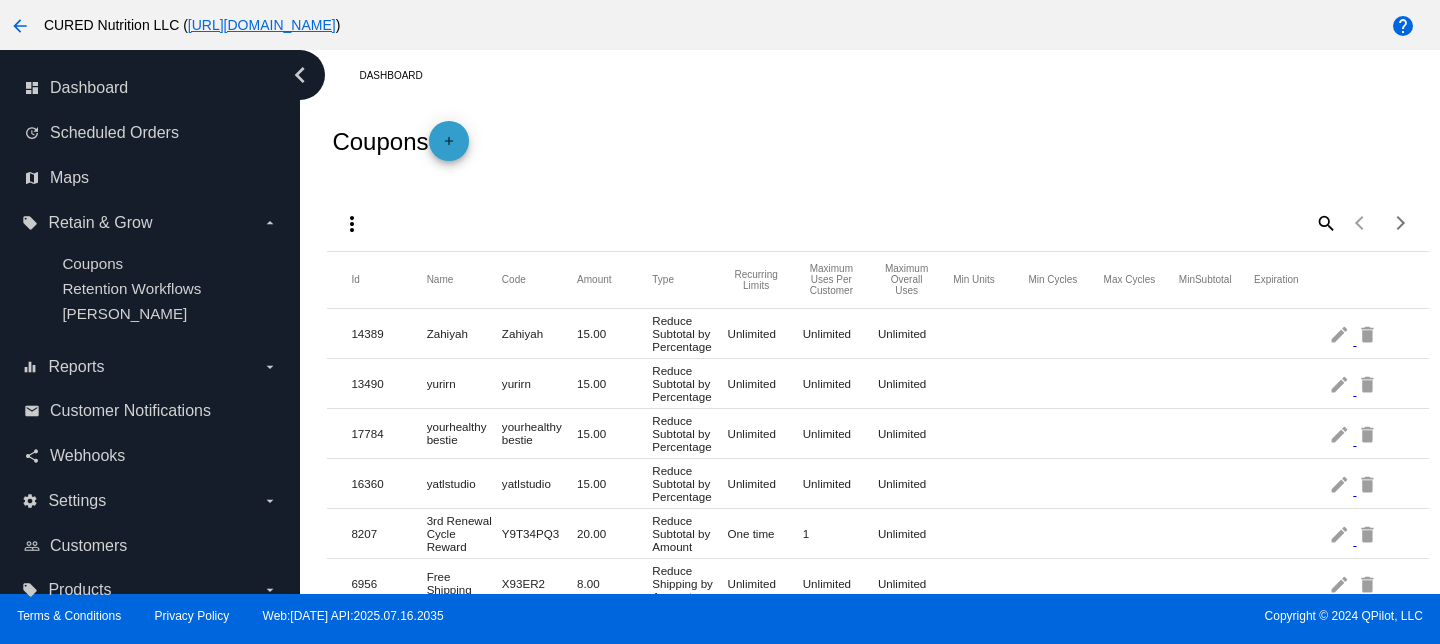 click on "add" 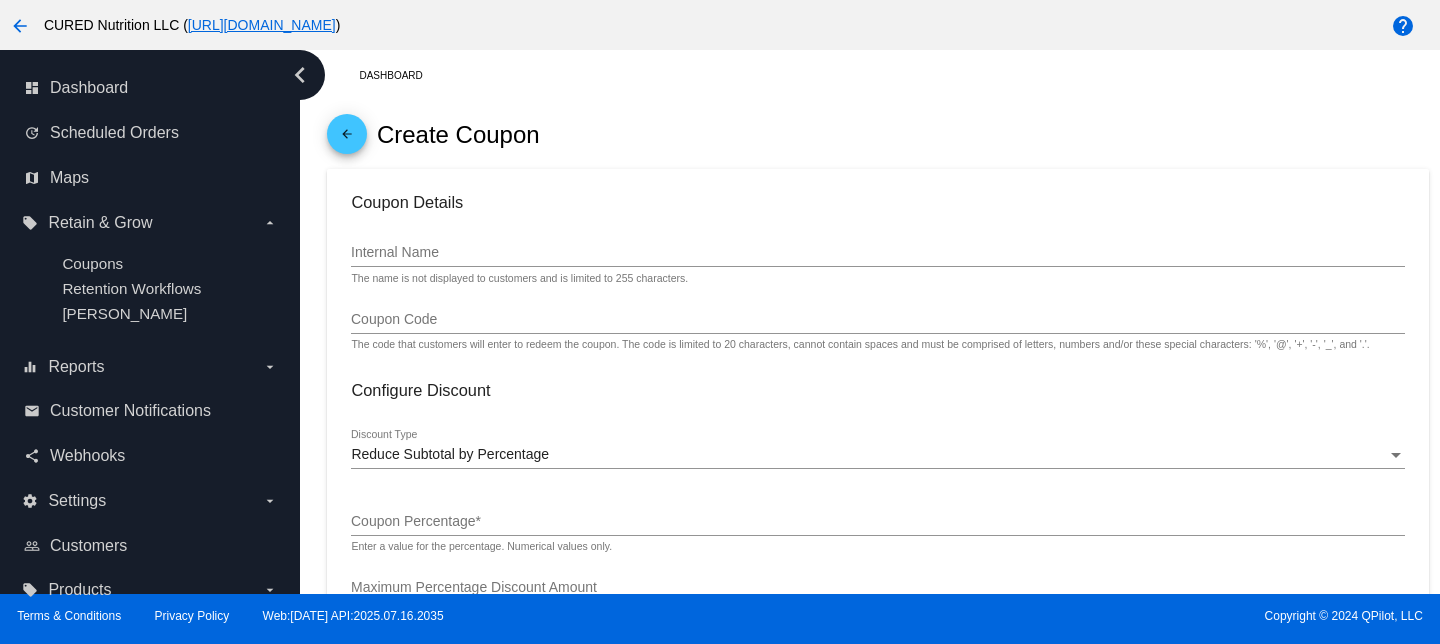 click on "Internal Name" at bounding box center (877, 253) 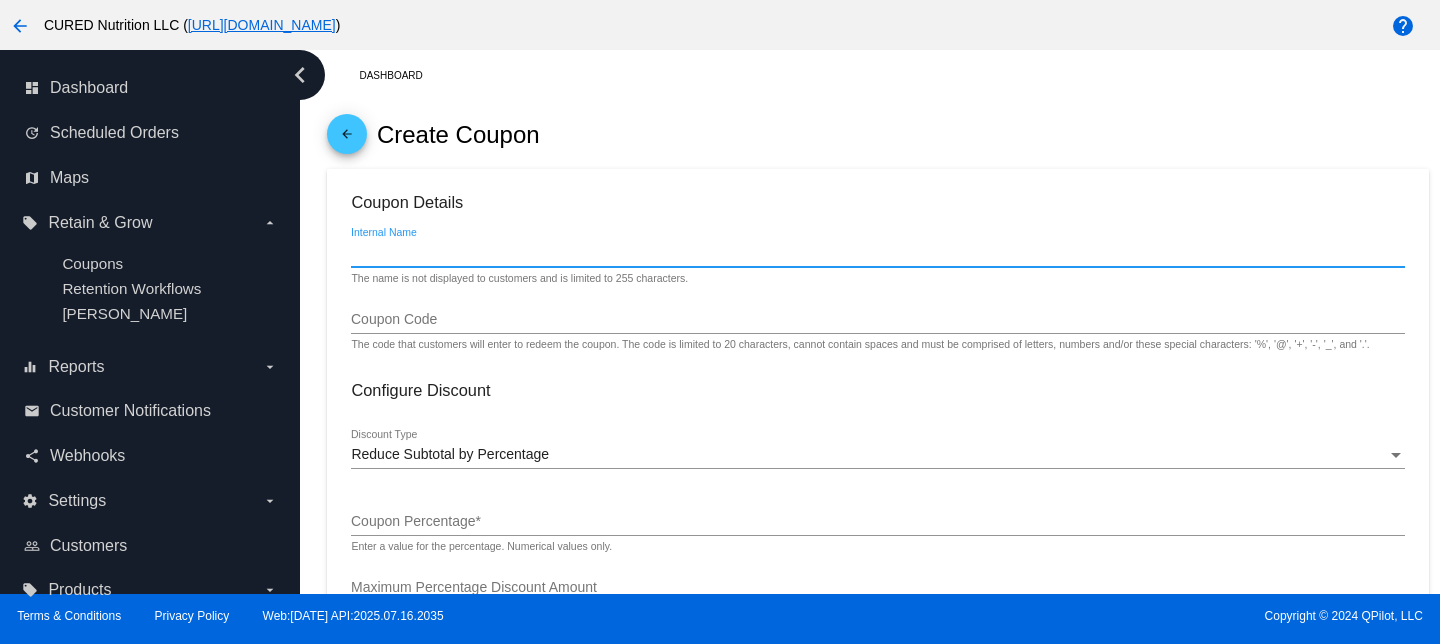 paste on "insane" 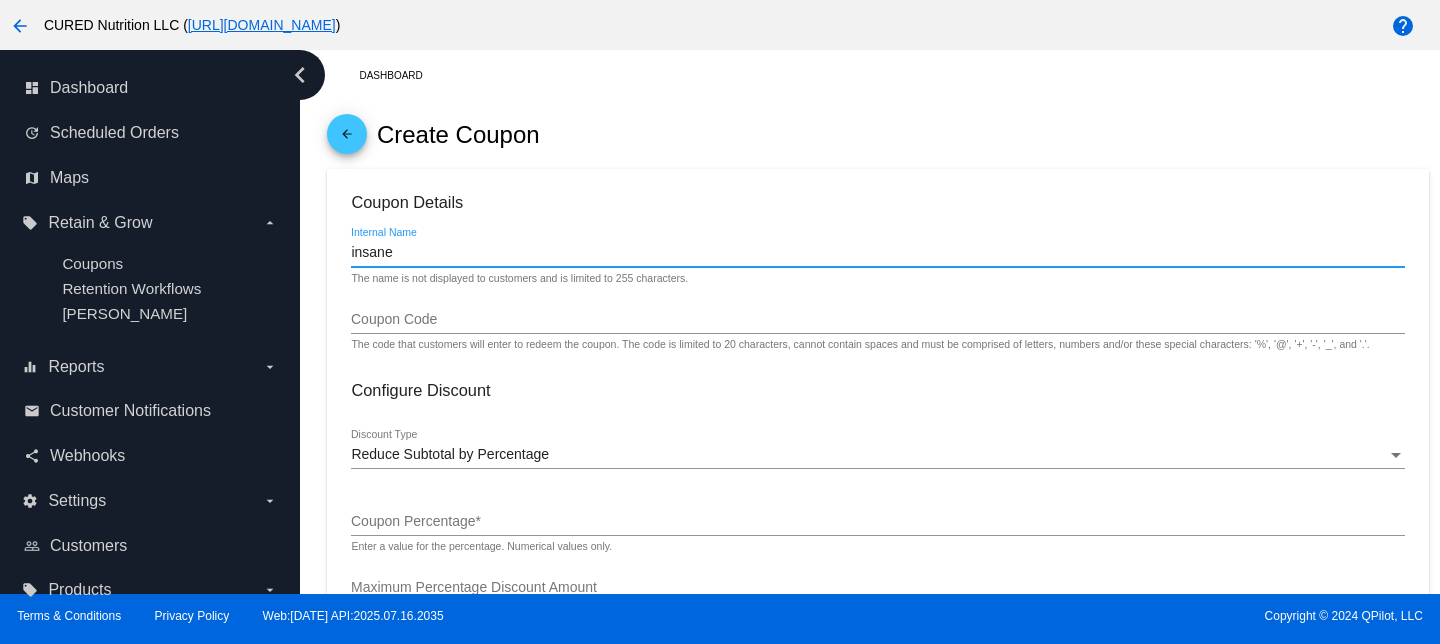 type on "insane" 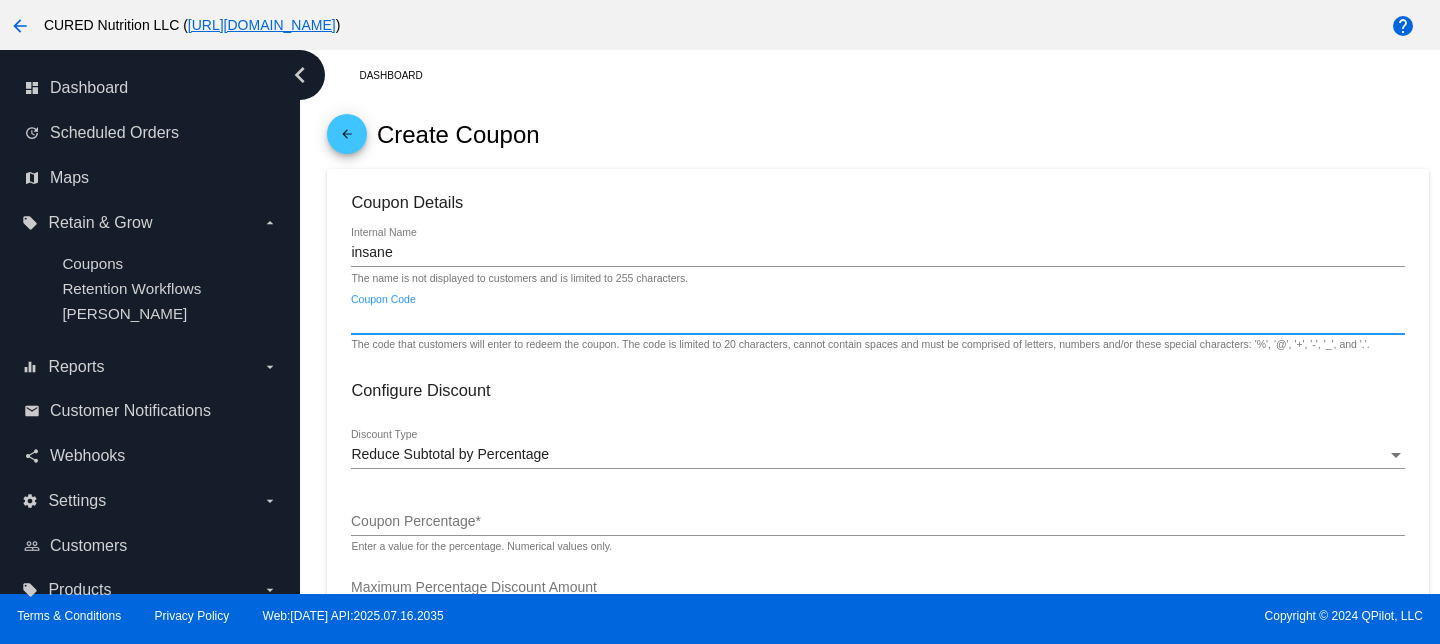click on "Coupon Code" at bounding box center [877, 320] 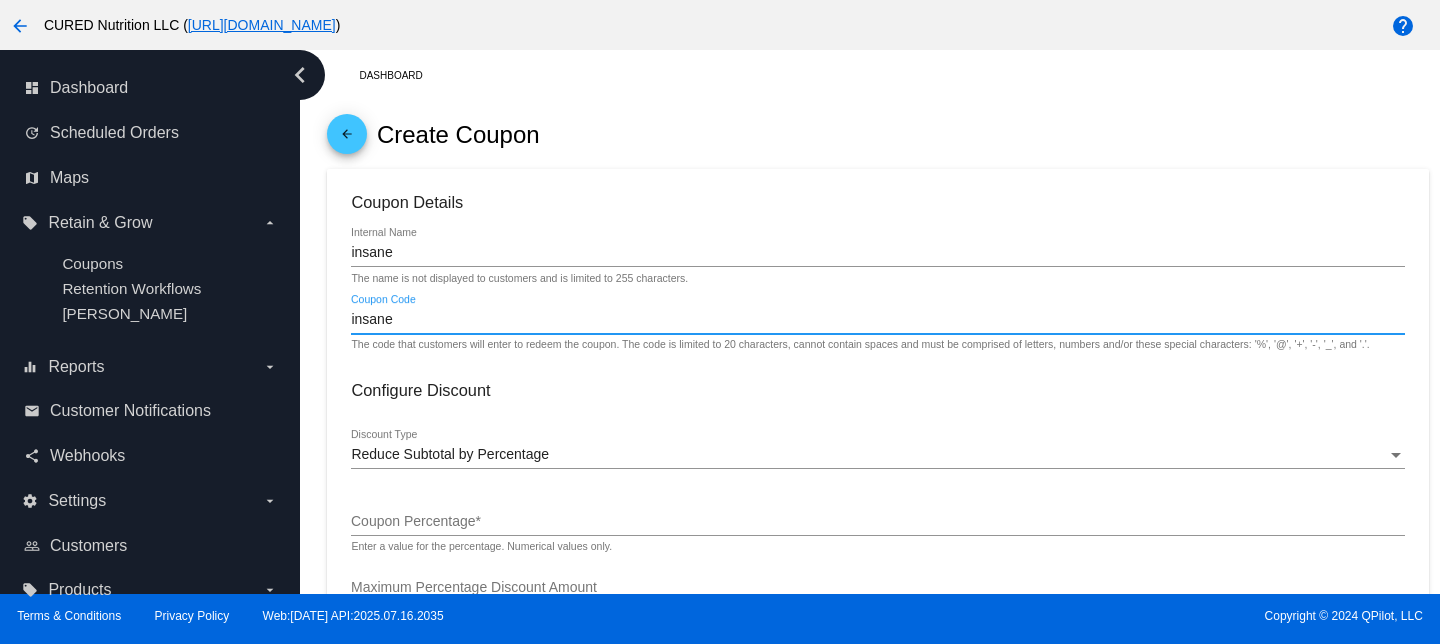 type on "insane" 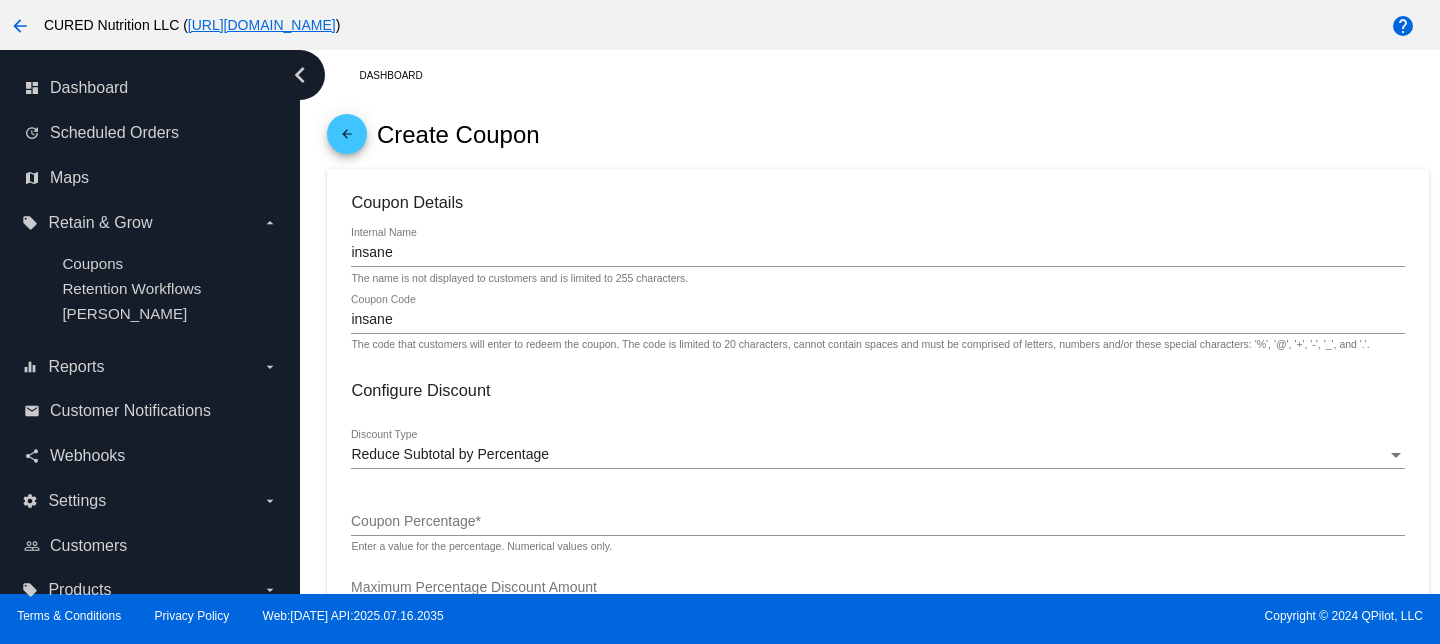 click on "Coupon Percentage  *" 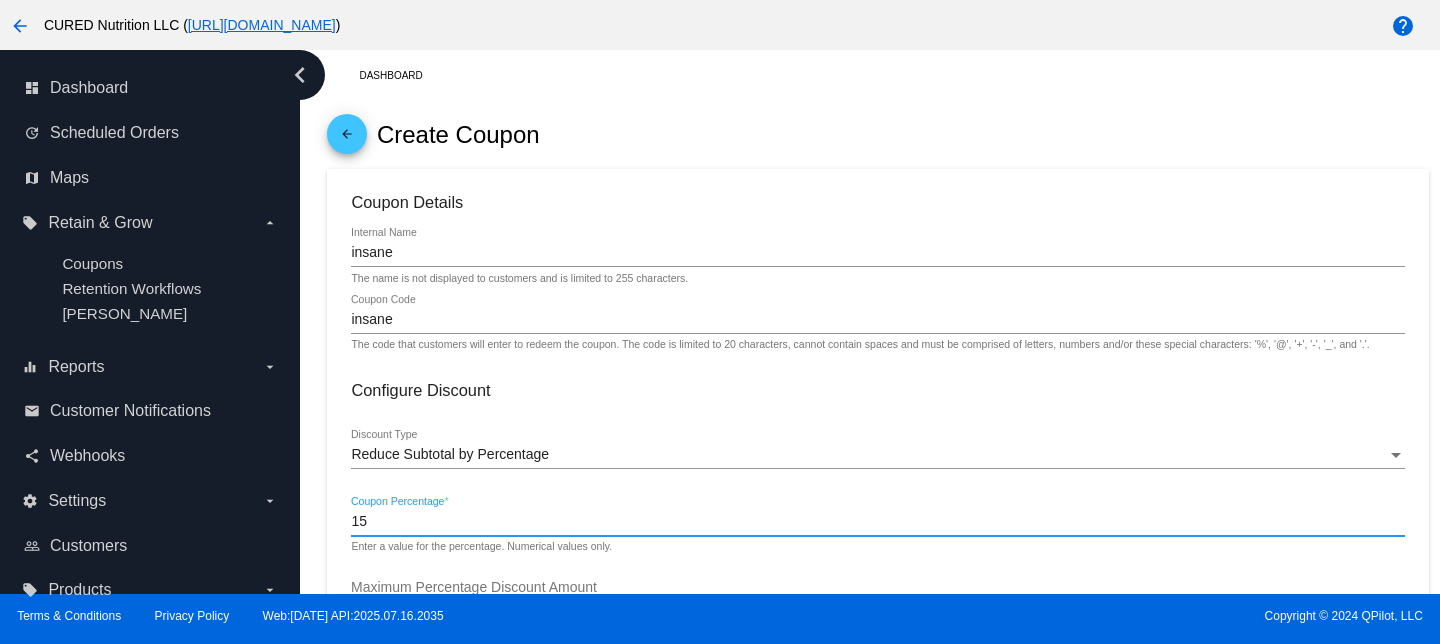 type on "15" 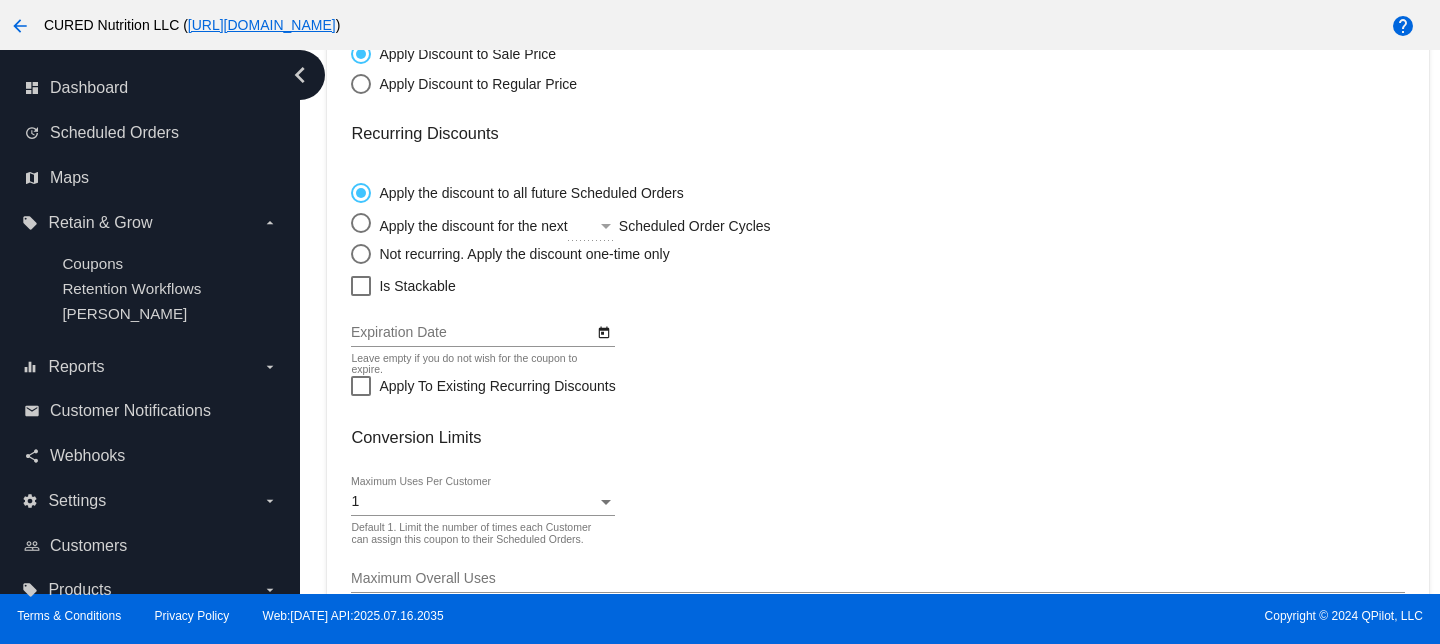 scroll, scrollTop: 741, scrollLeft: 0, axis: vertical 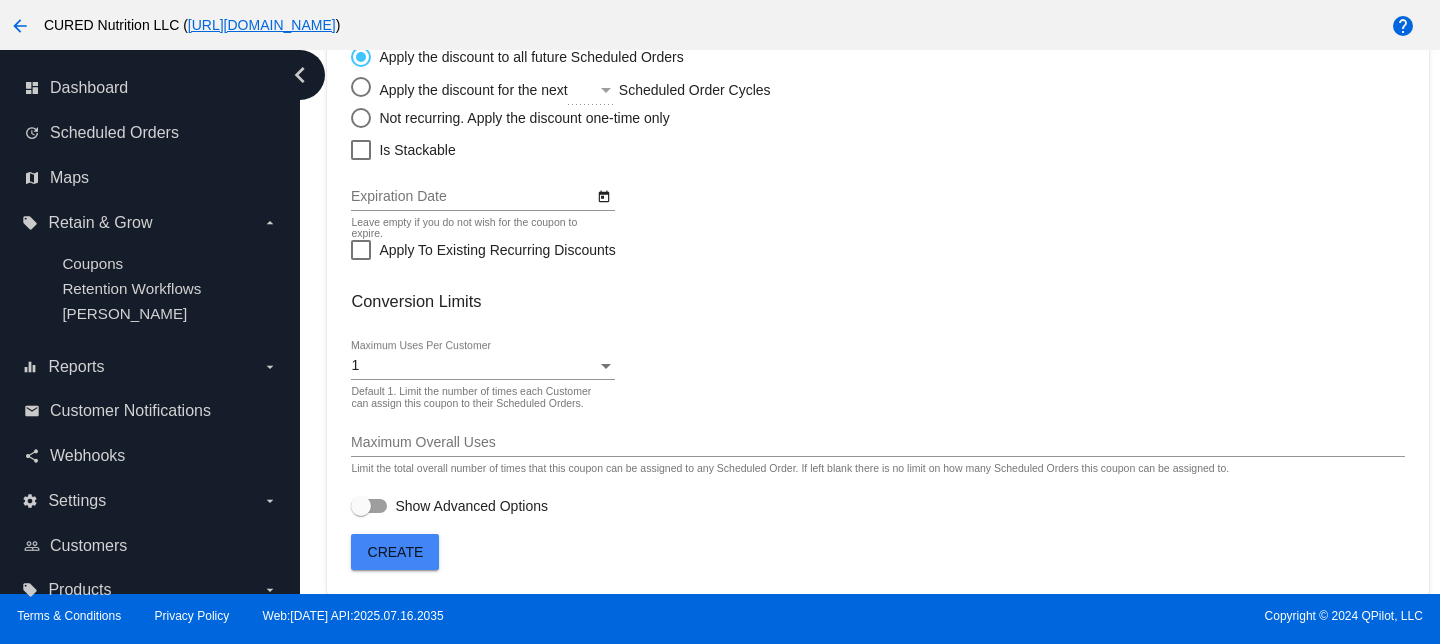 click on "1
Maximum Uses Per Customer" 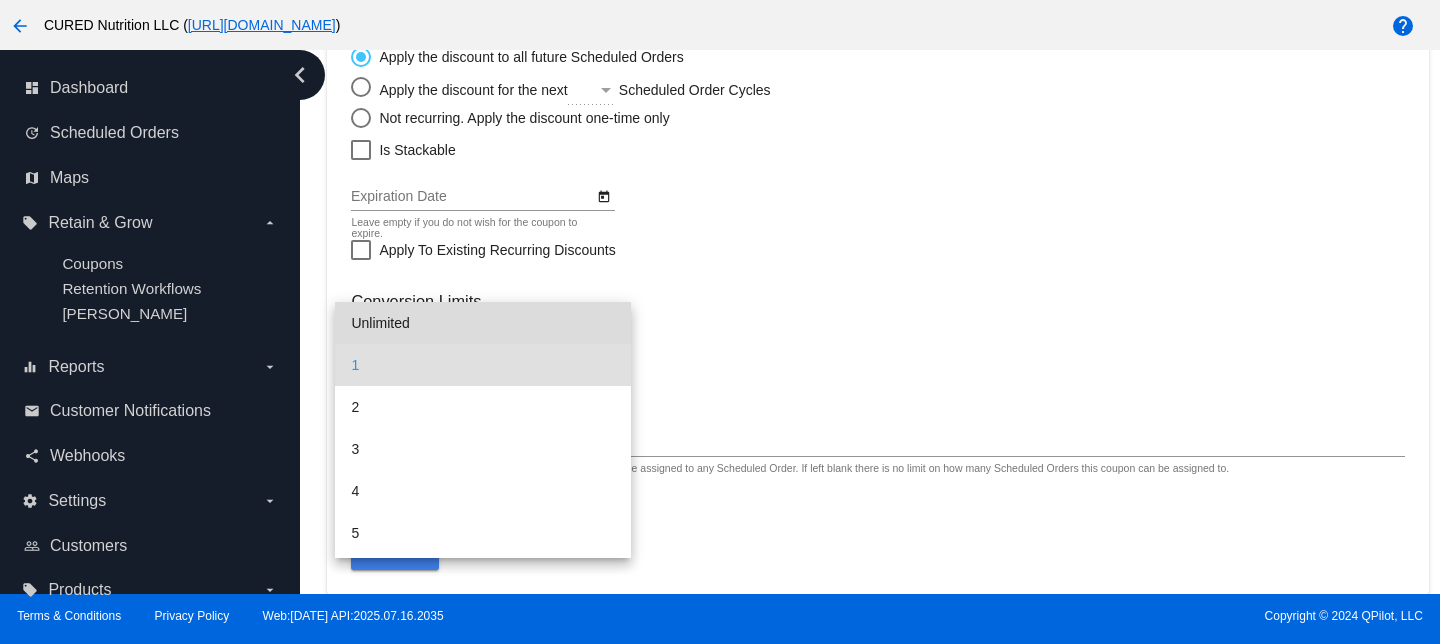 click on "Unlimited" at bounding box center [482, 323] 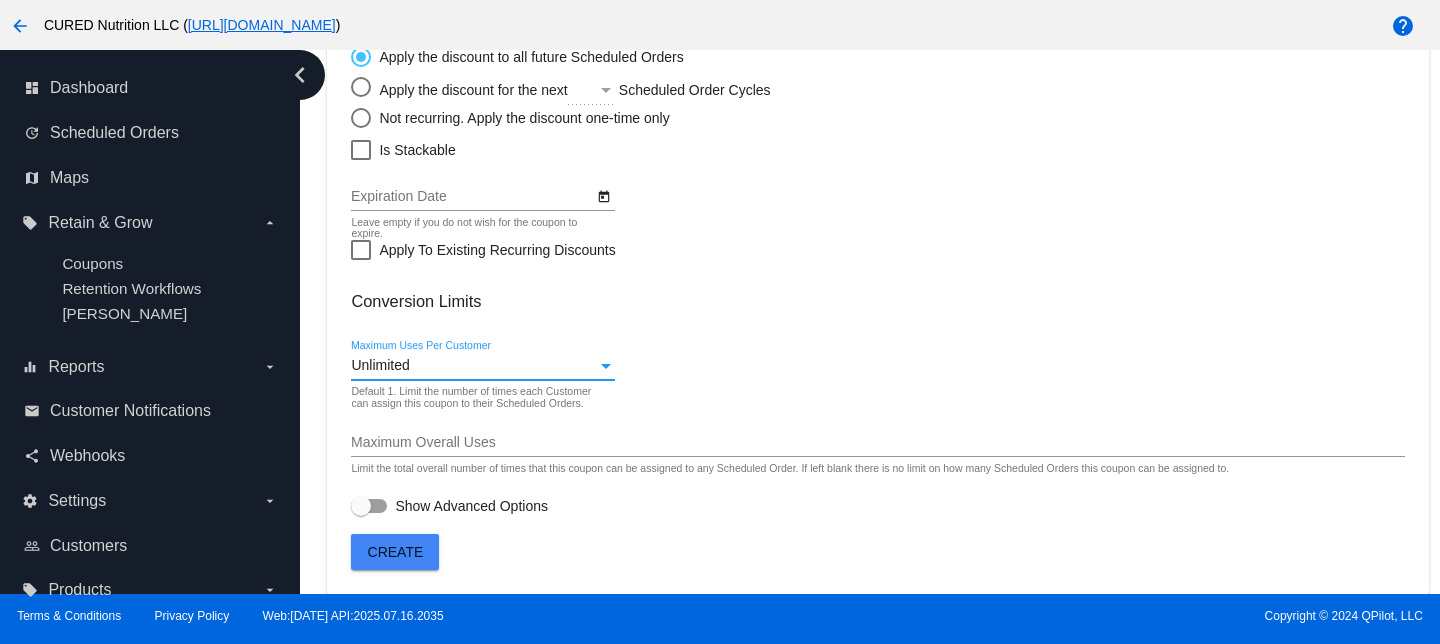 click on "Coupon Details
insane
Internal Name The name is not displayed to customers and is limited to 255 characters.
insane
Coupon Code The code that customers will enter to redeem the coupon. The code is limited to 20 characters, cannot contain spaces and must be comprised of letters, numbers and/or these special characters: '%',
'@', '+', '-', '_', and '.'.
Configure Discount
Reduce Subtotal by Percentage
Discount Type
15
Coupon Percentage  * Enter a value for the percentage. Numerical values only.
Maximum Percentage Discount Amount Enter a maximum amount for the percentage discount. Leave this blank to allow the percentage discount to increase to any amount.
Apply Discount to Sale
Price
Apply Discount to Regular
Price" 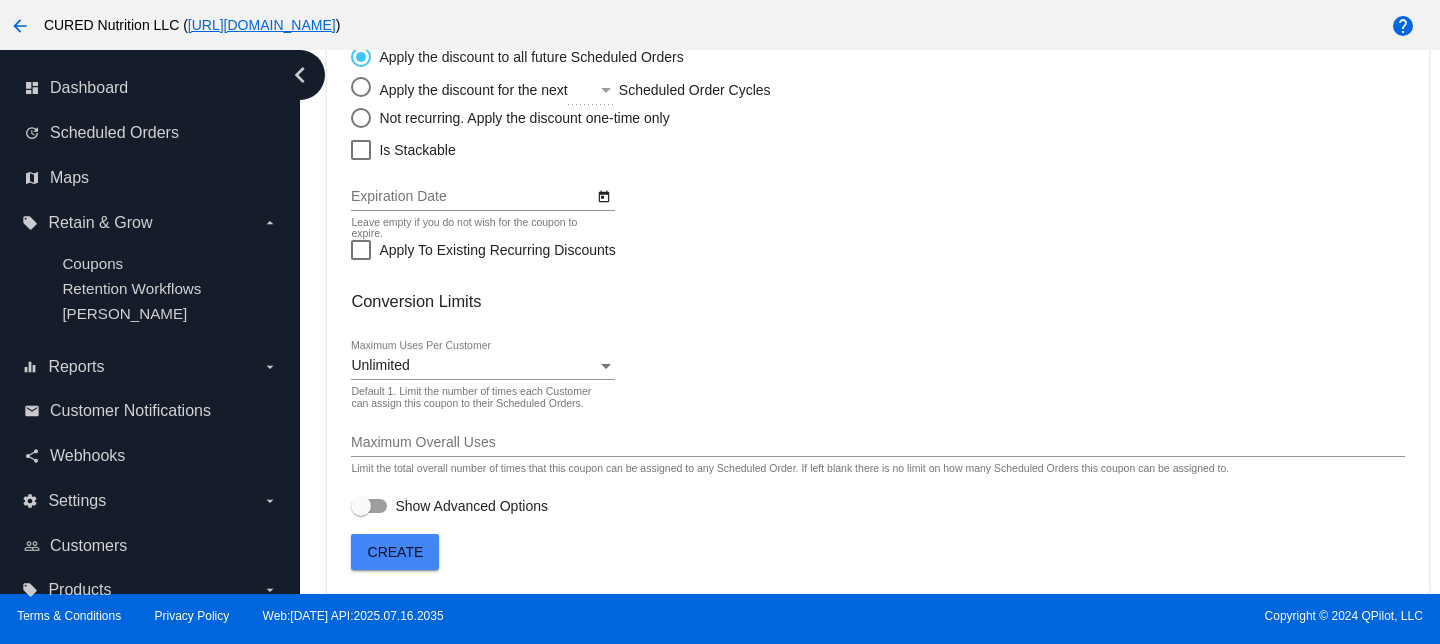click on "Create" 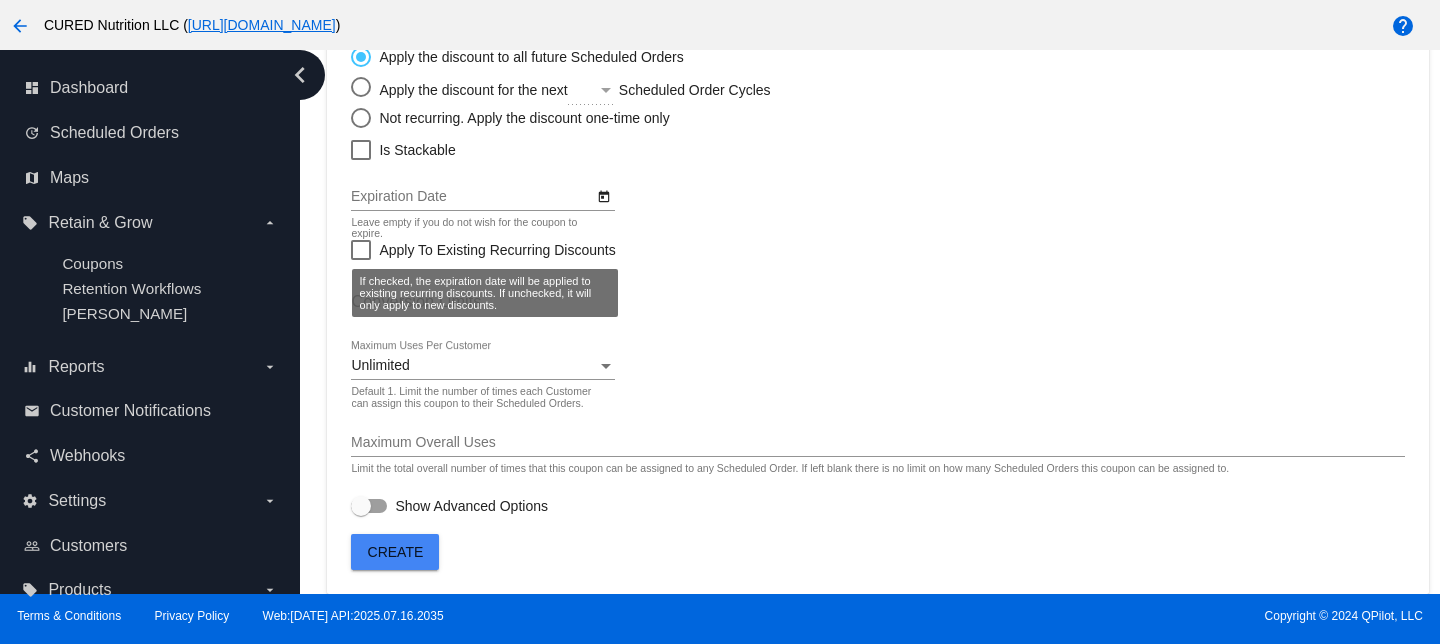 scroll, scrollTop: 0, scrollLeft: 0, axis: both 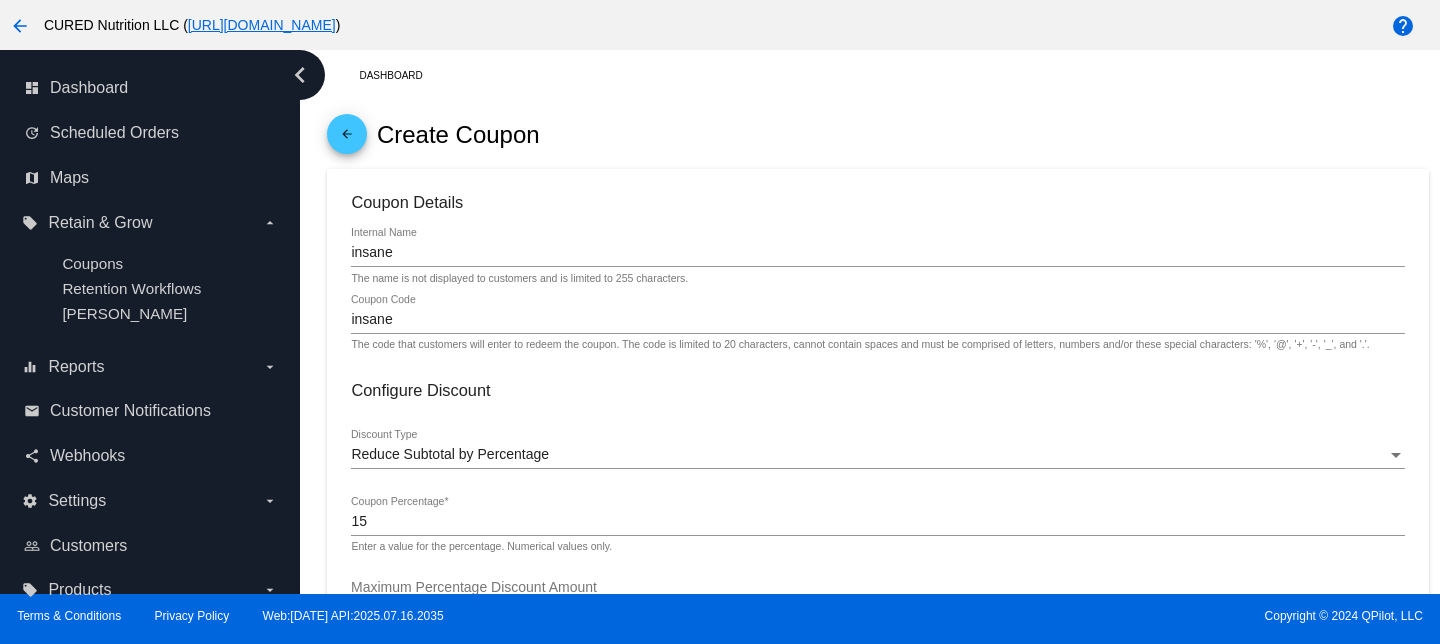 click on "insane
Internal Name" 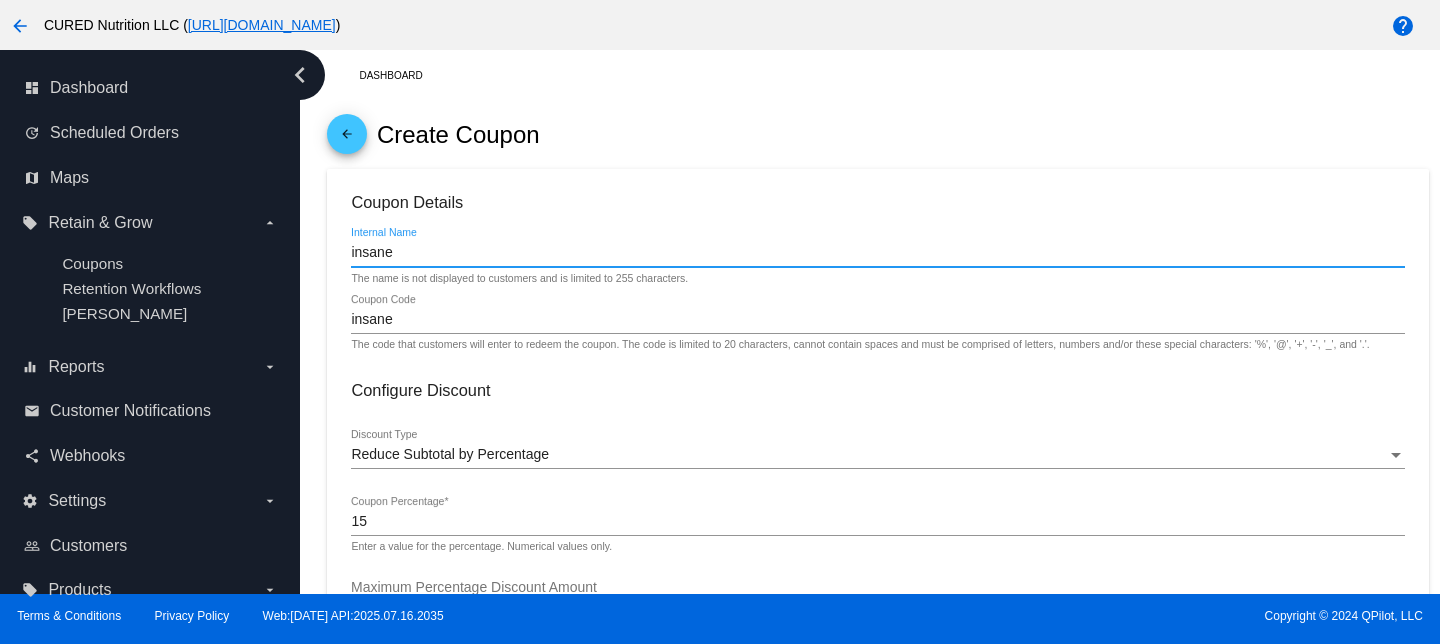 click on "insane" at bounding box center (877, 253) 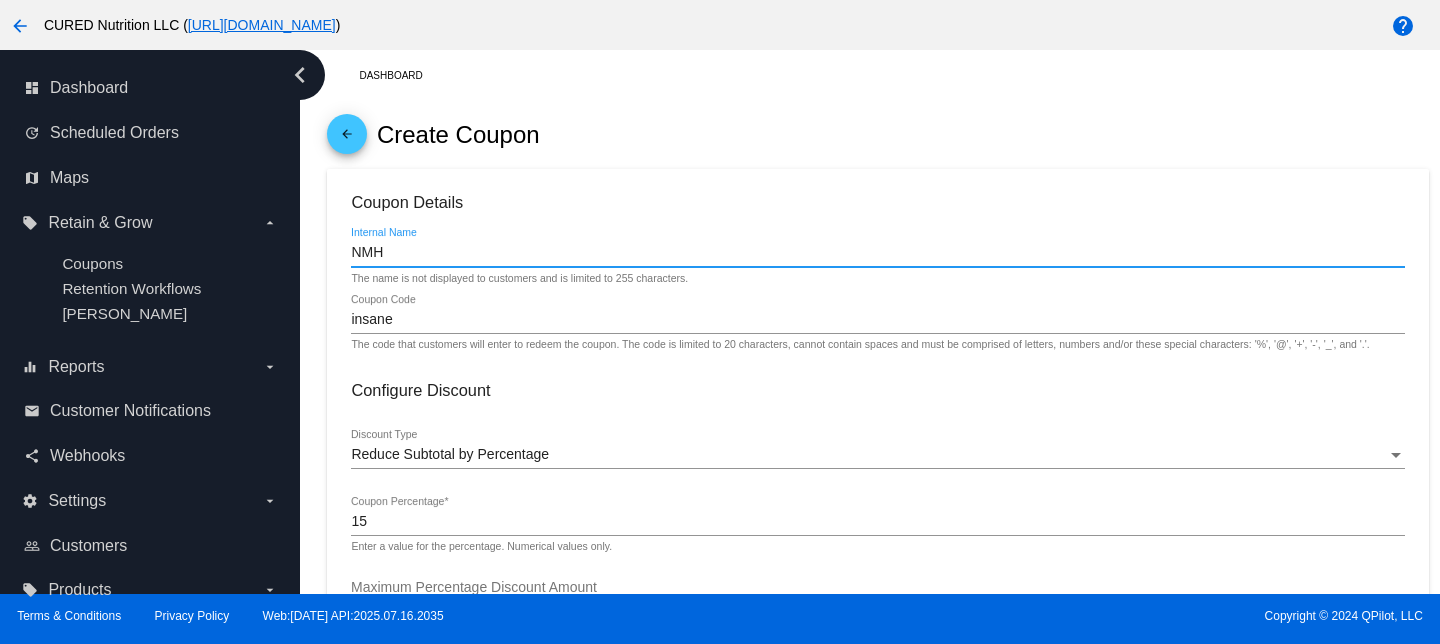 type on "NMH" 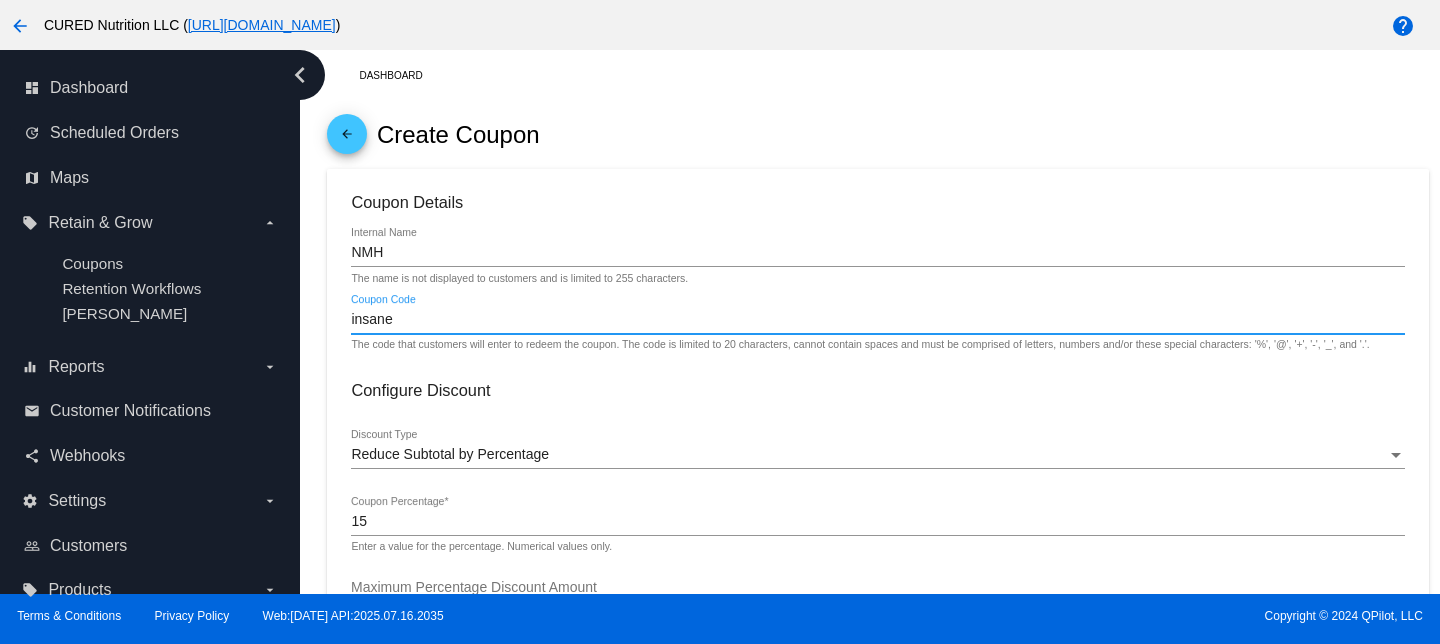 click on "insane
Coupon Code" 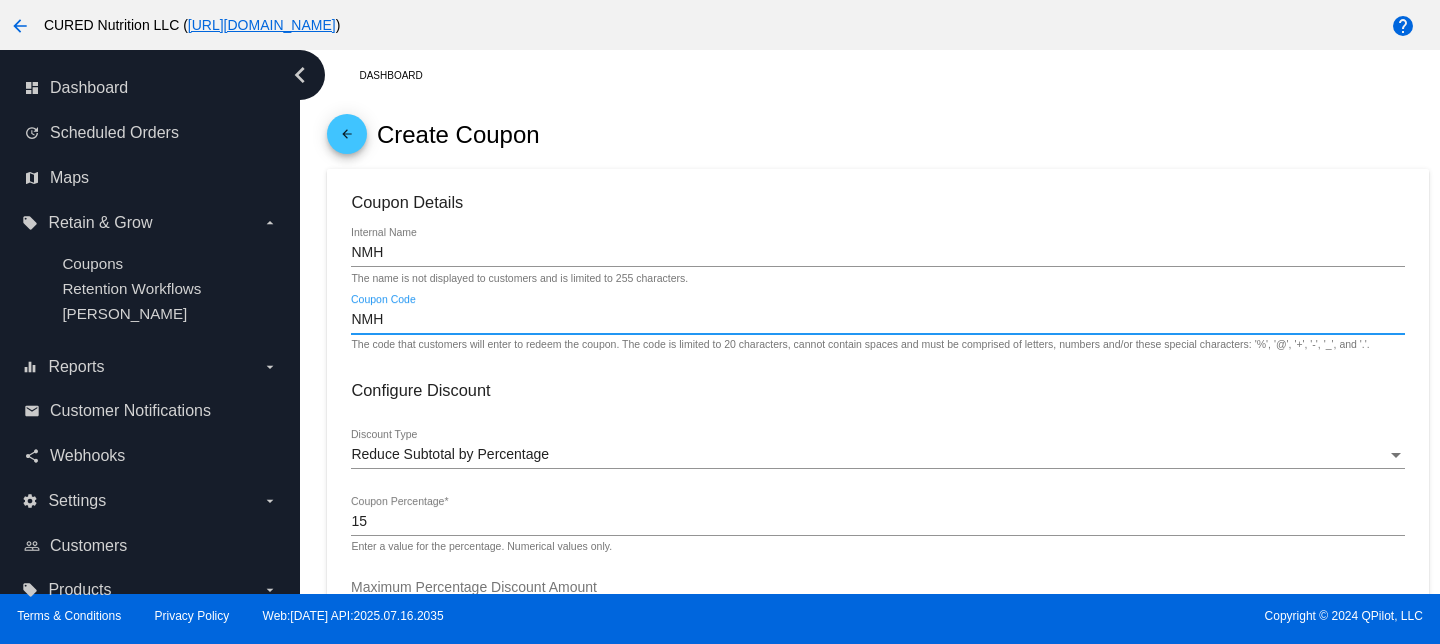type on "NMH" 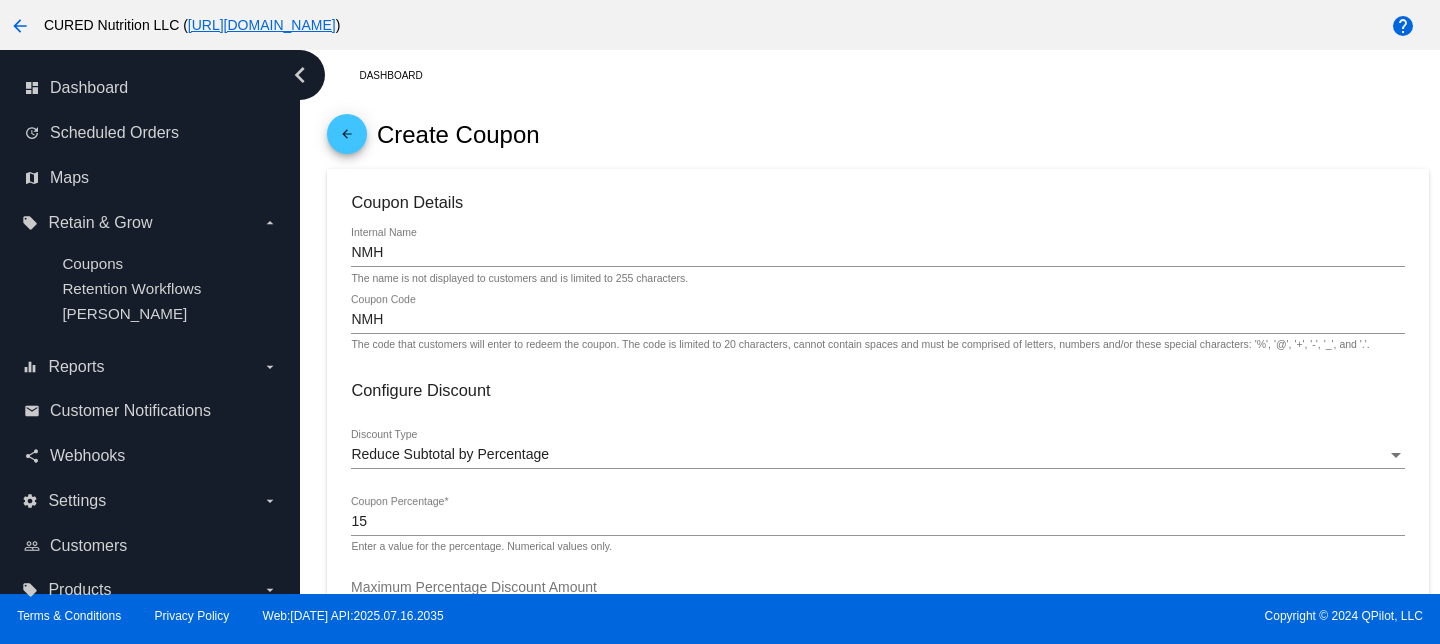 scroll, scrollTop: 741, scrollLeft: 0, axis: vertical 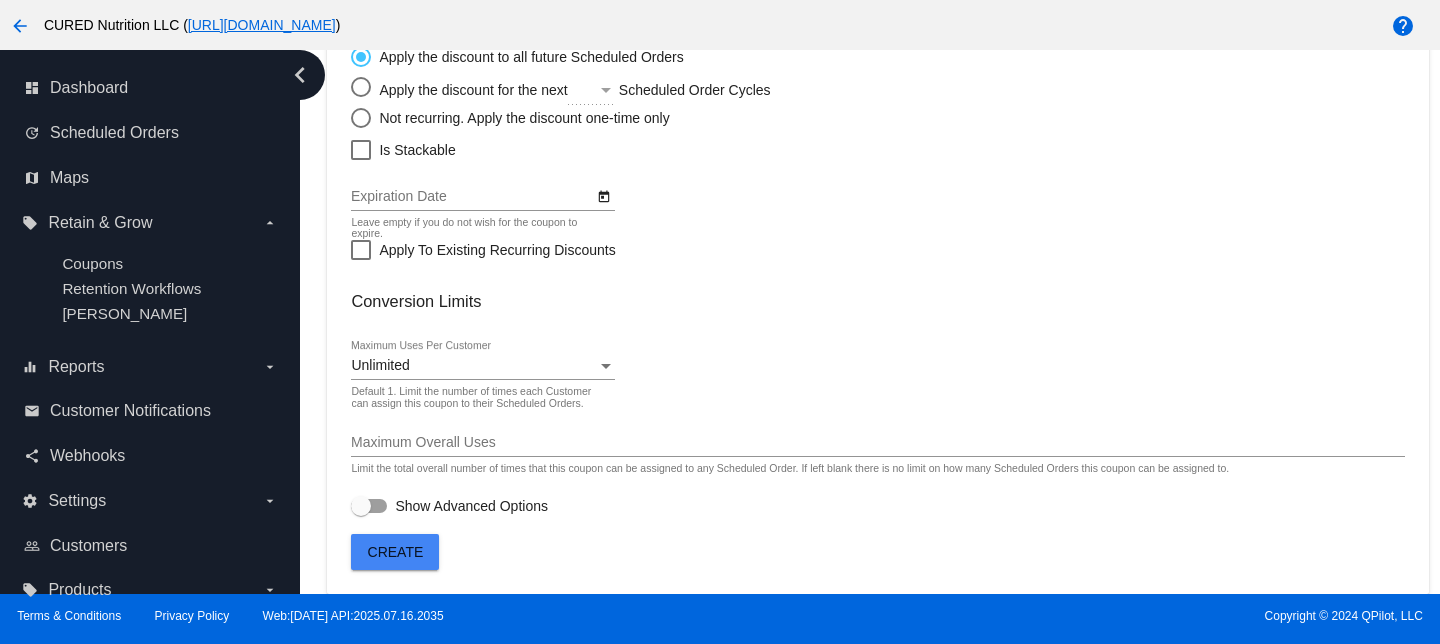 click on "Create" 